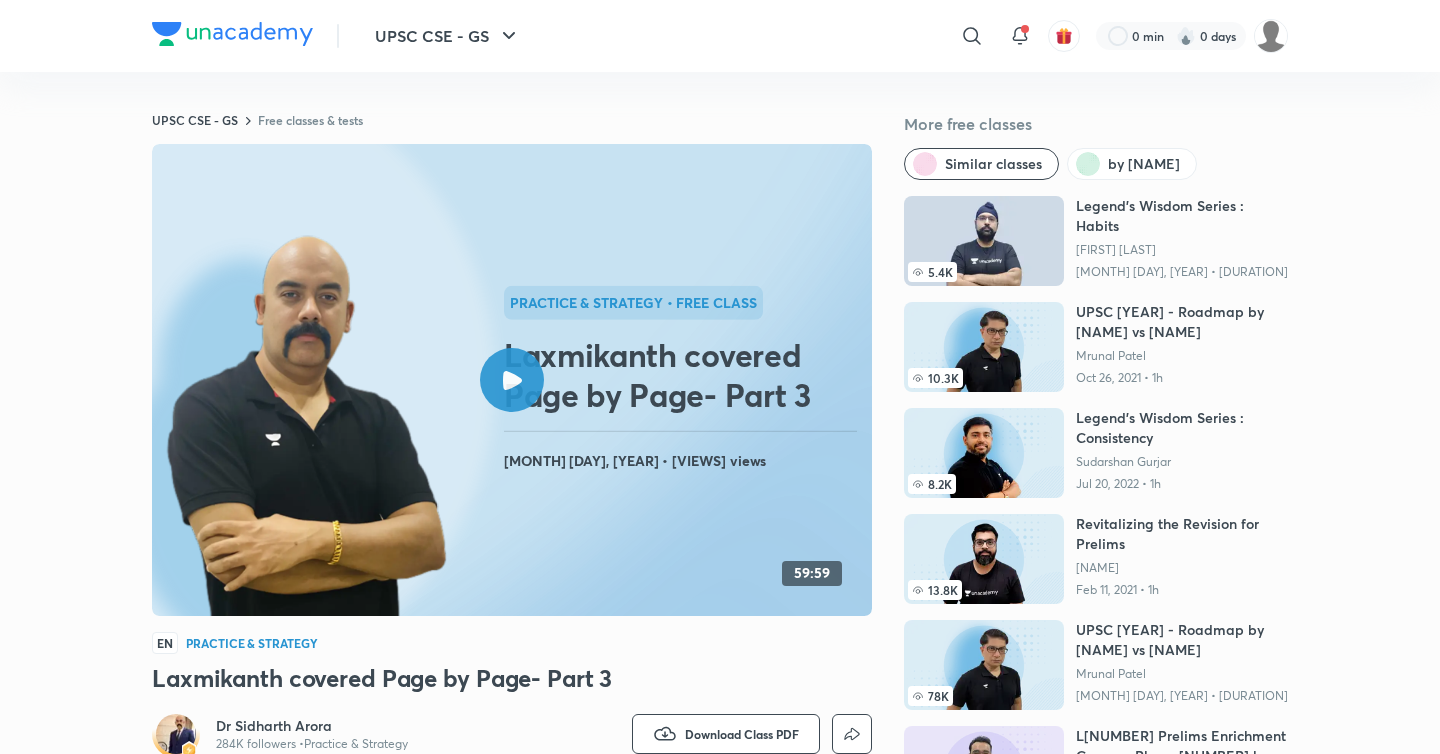 scroll, scrollTop: 0, scrollLeft: 0, axis: both 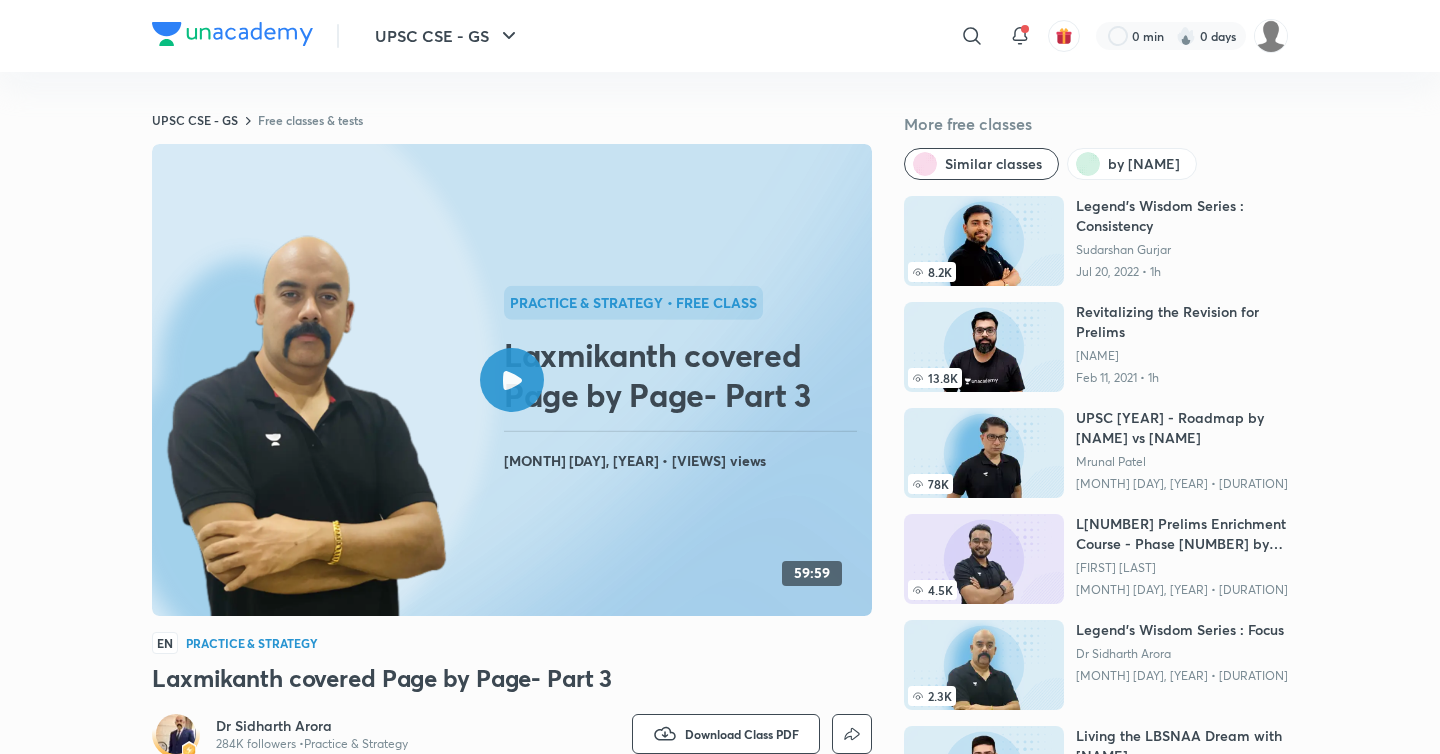 click on "[NAME]" at bounding box center (1182, 356) 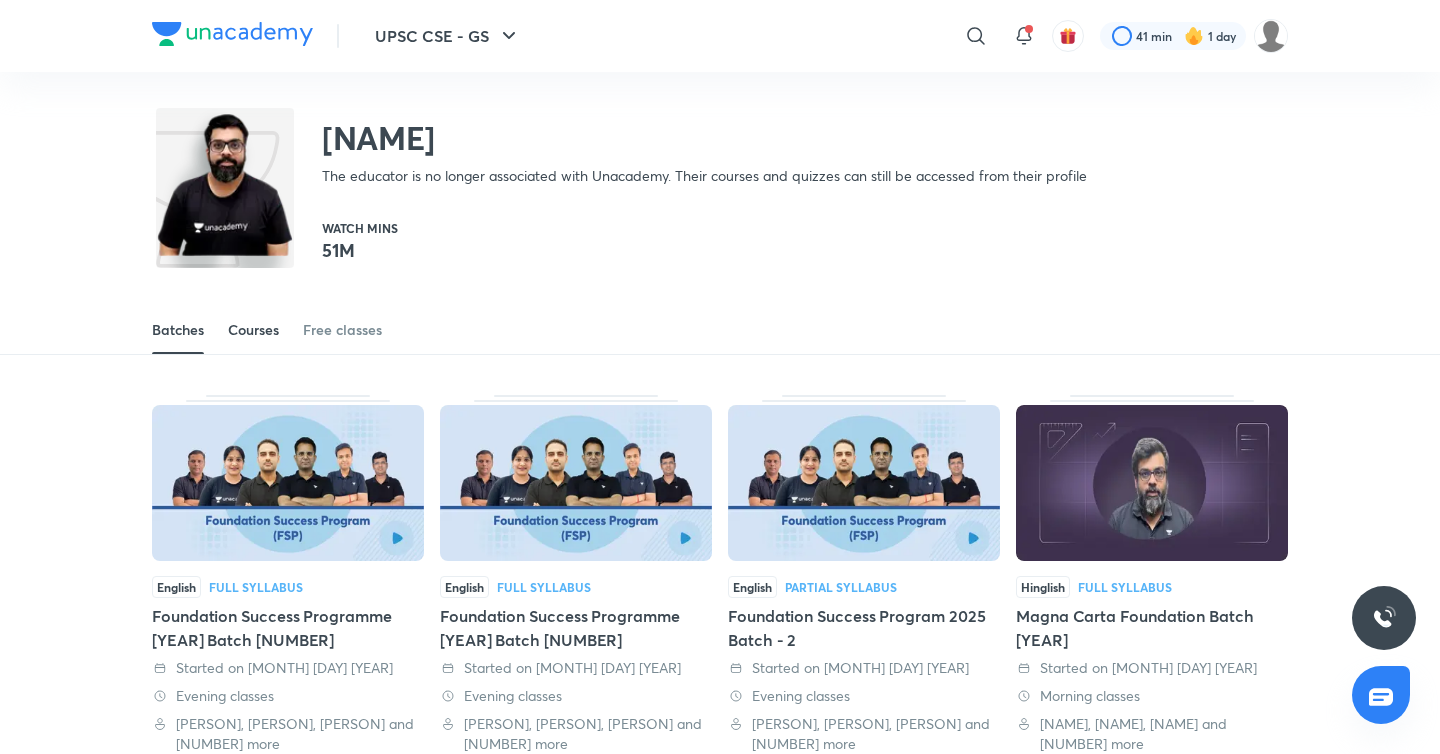 click on "Courses" at bounding box center (253, 330) 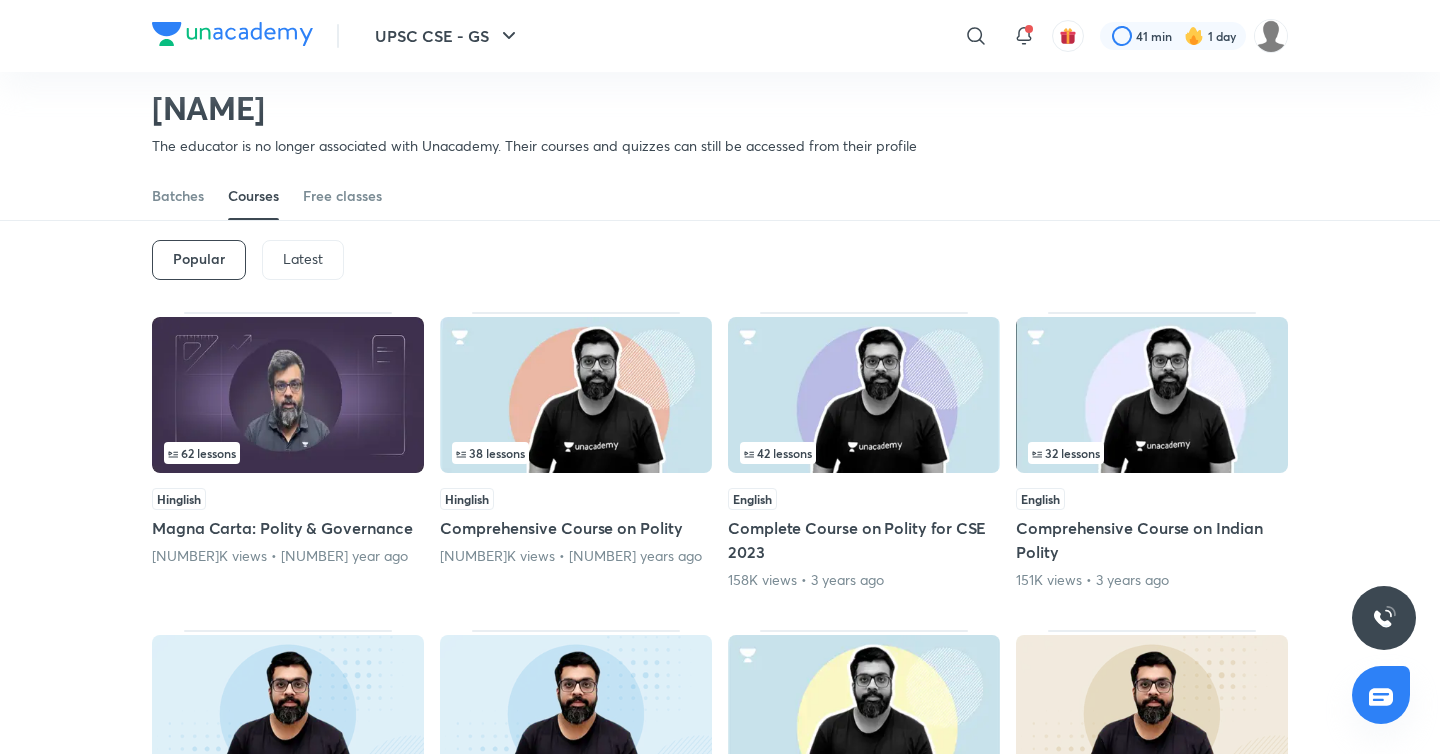 scroll, scrollTop: 78, scrollLeft: 0, axis: vertical 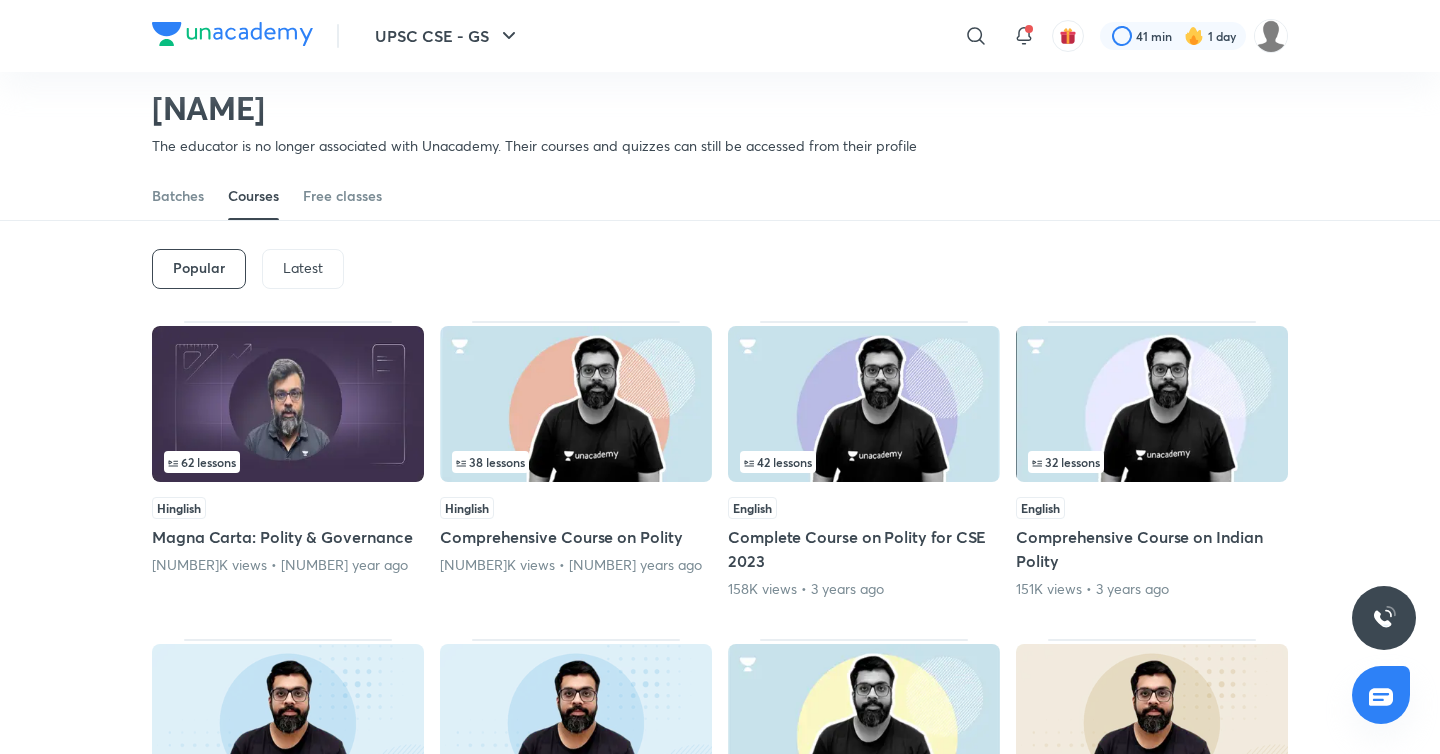 click on "Latest" at bounding box center (303, 268) 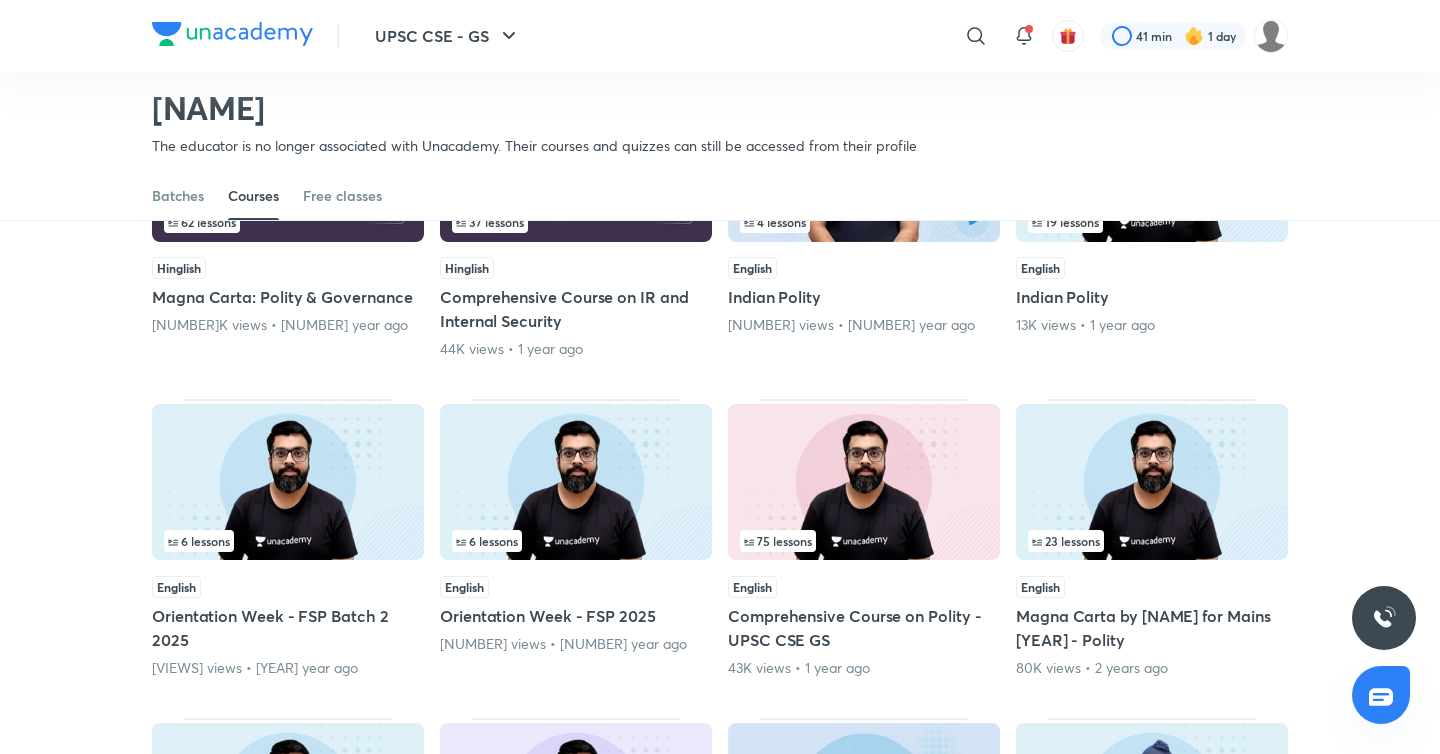 scroll, scrollTop: 321, scrollLeft: 0, axis: vertical 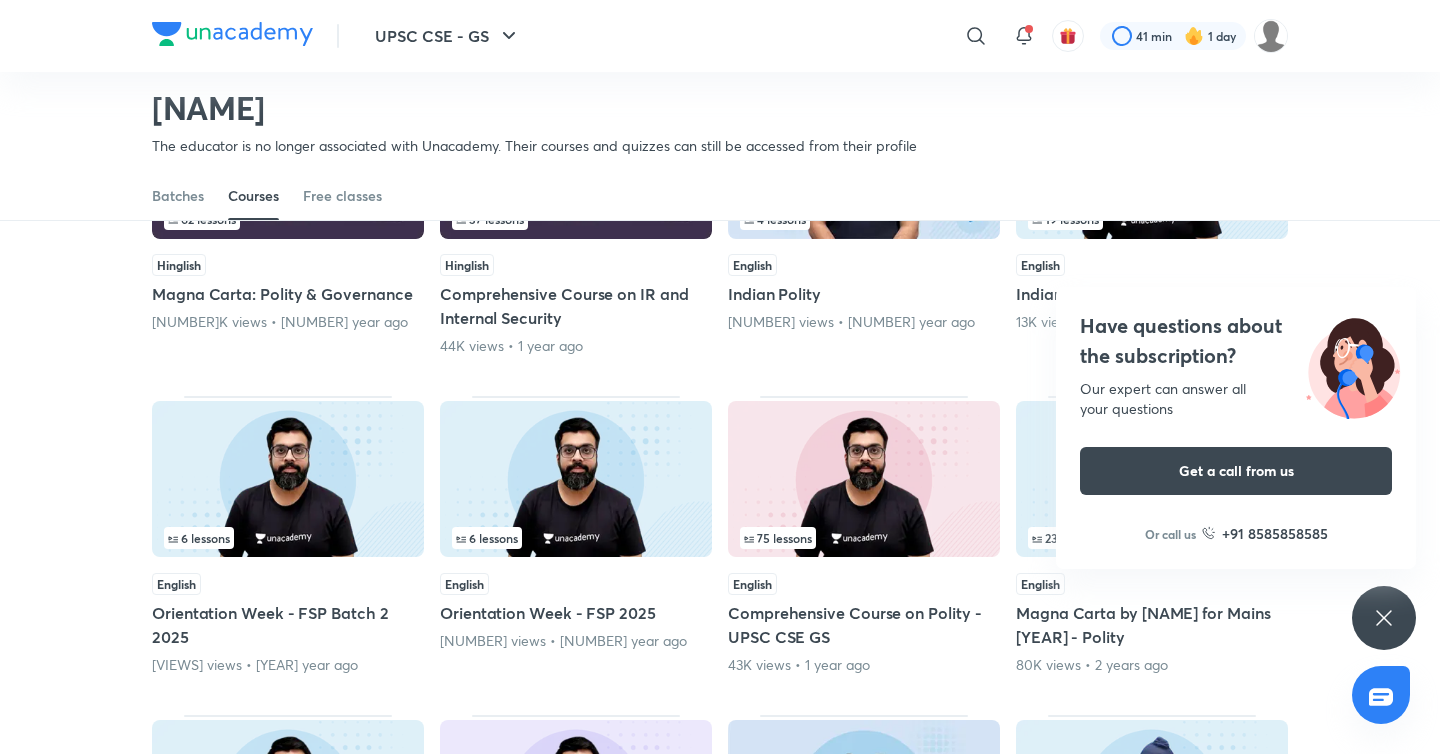 click on "75   lessons" at bounding box center (864, 538) 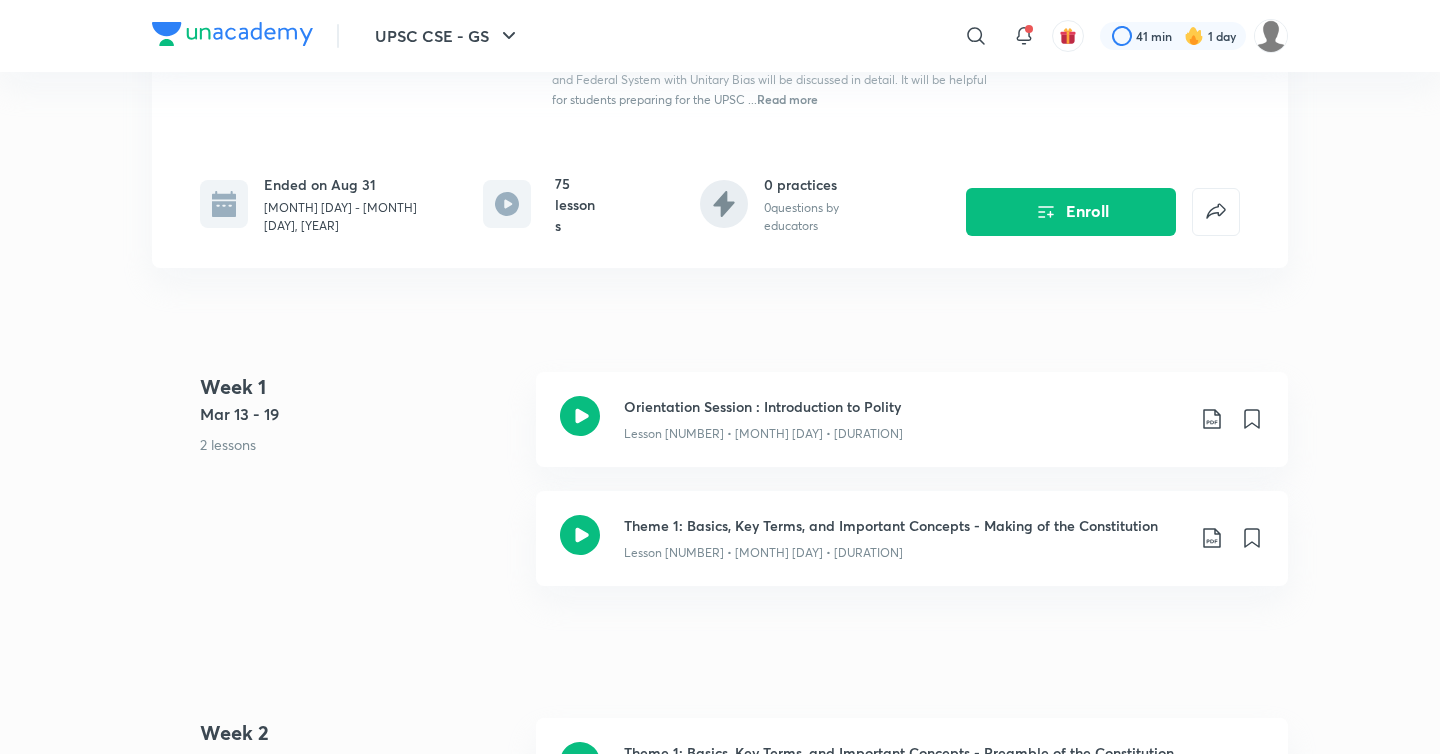 scroll, scrollTop: 527, scrollLeft: 0, axis: vertical 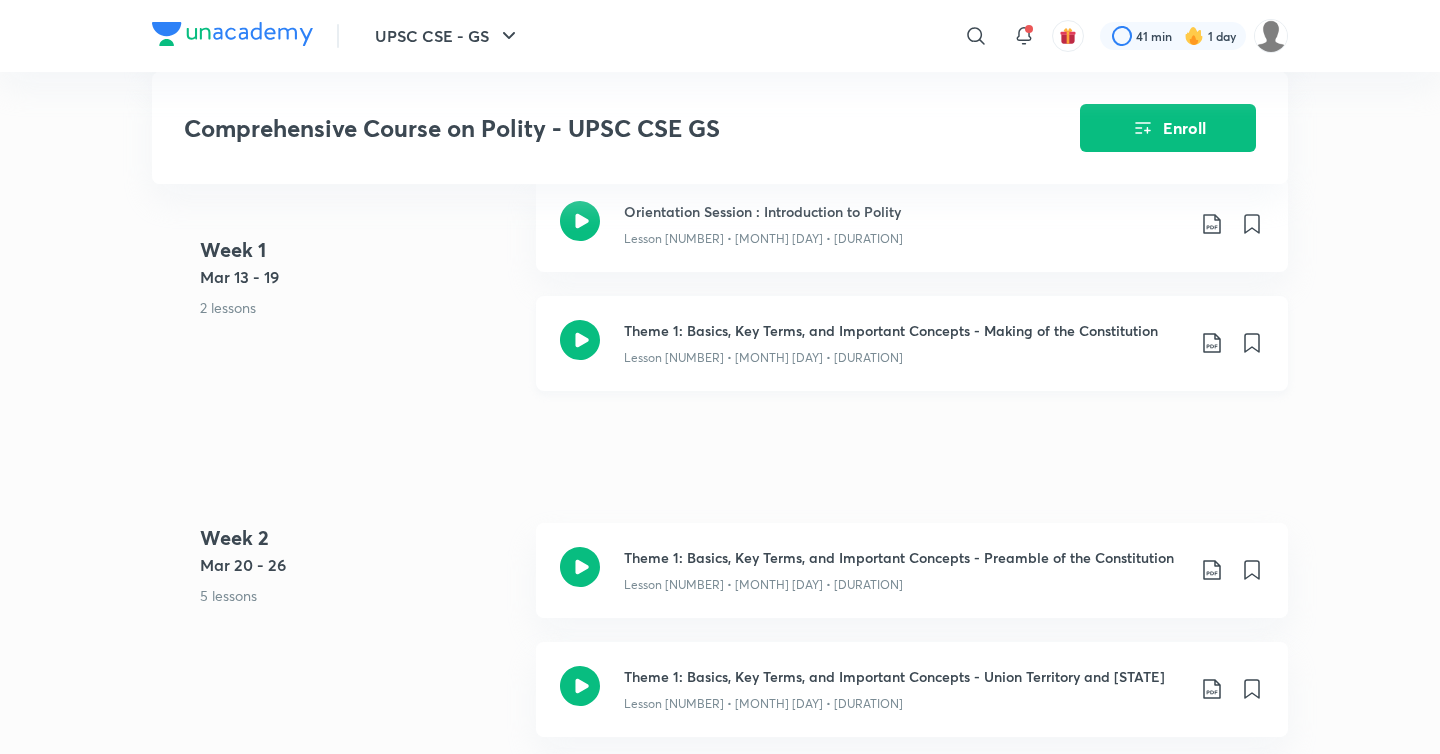 click at bounding box center (580, 343) 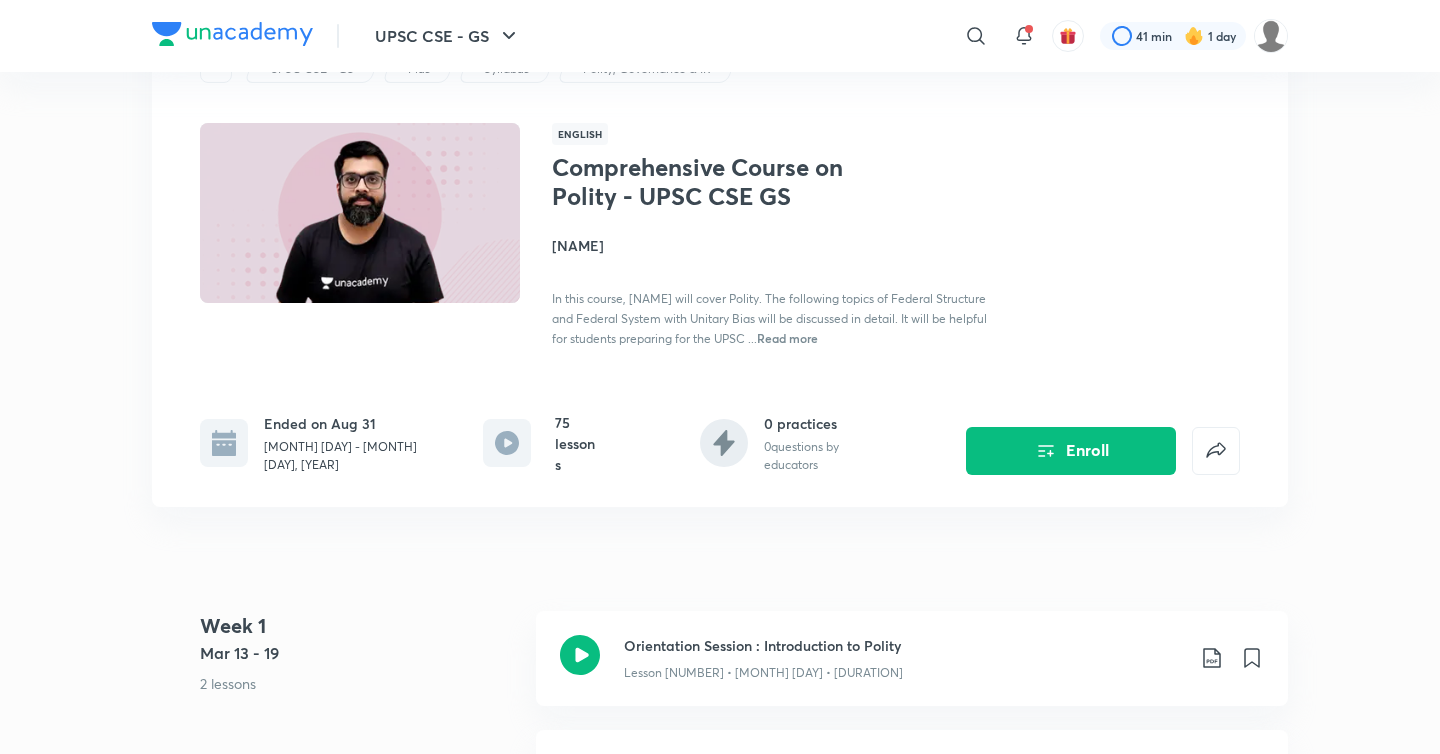scroll, scrollTop: 106, scrollLeft: 0, axis: vertical 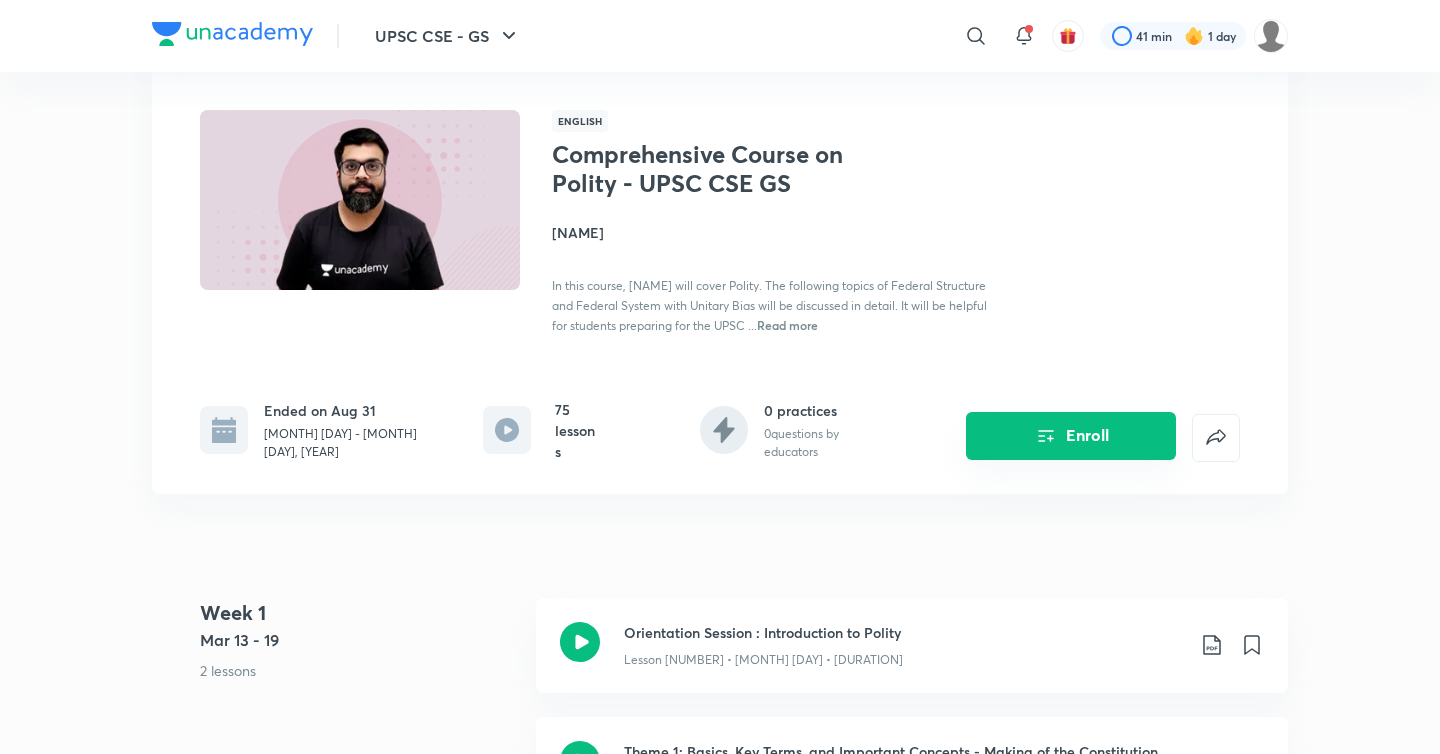 click on "Enroll" at bounding box center [1071, 436] 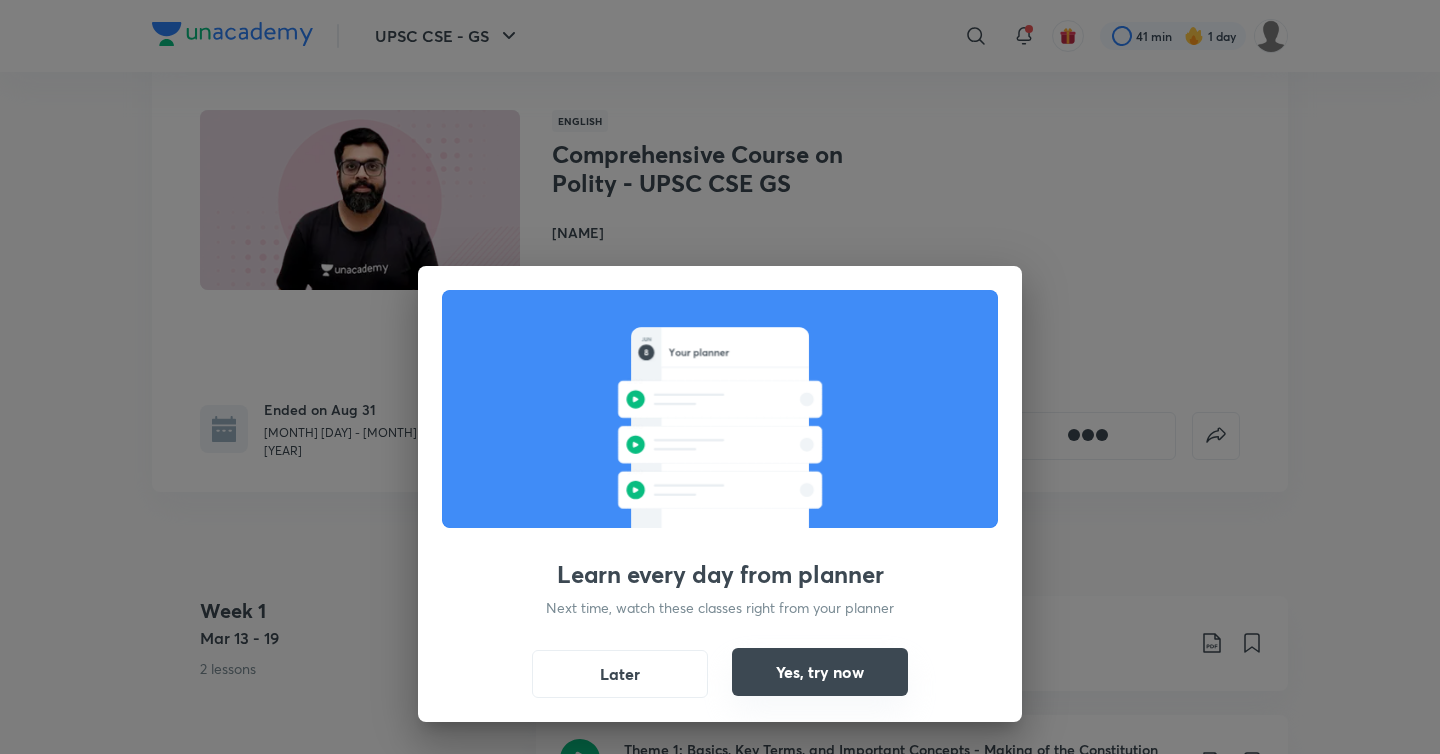 click on "Yes, try now" at bounding box center [820, 672] 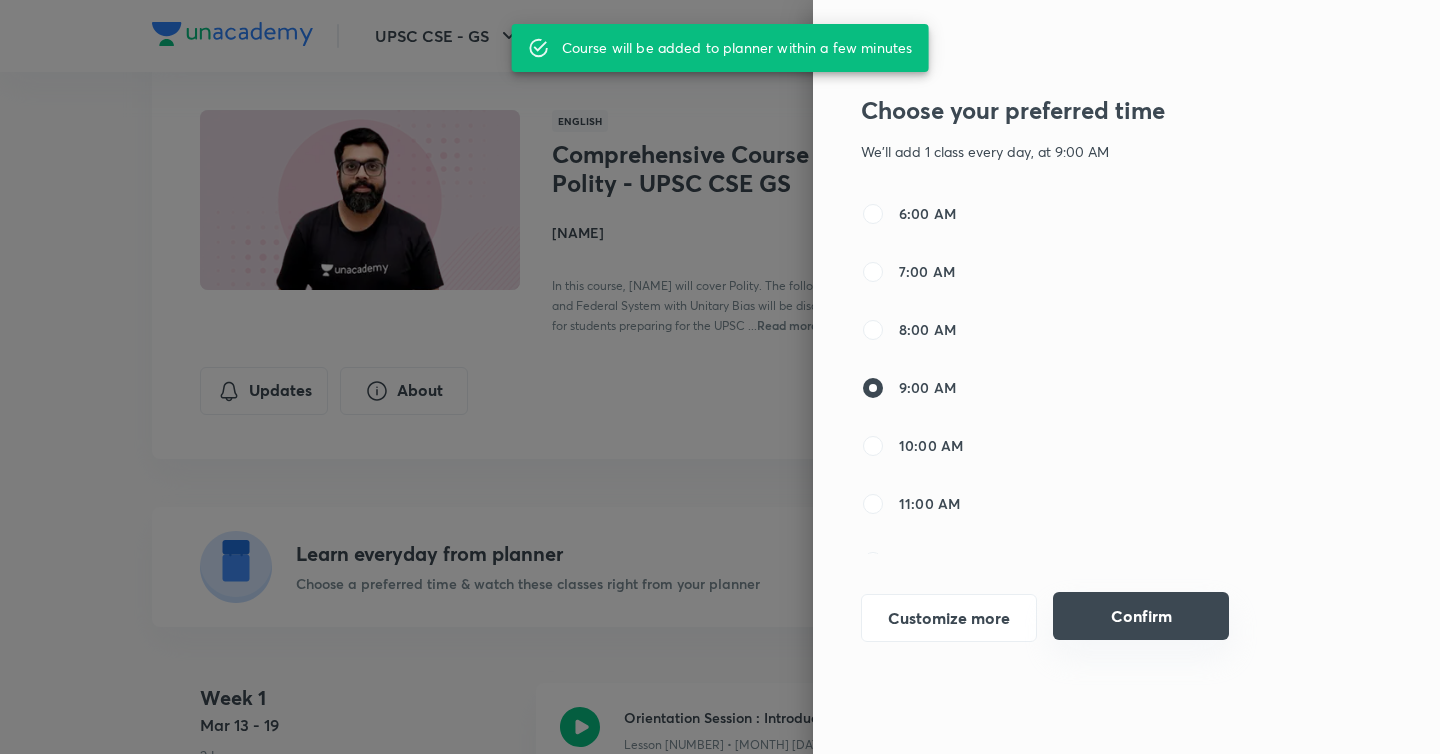 click on "Confirm" at bounding box center [1141, 616] 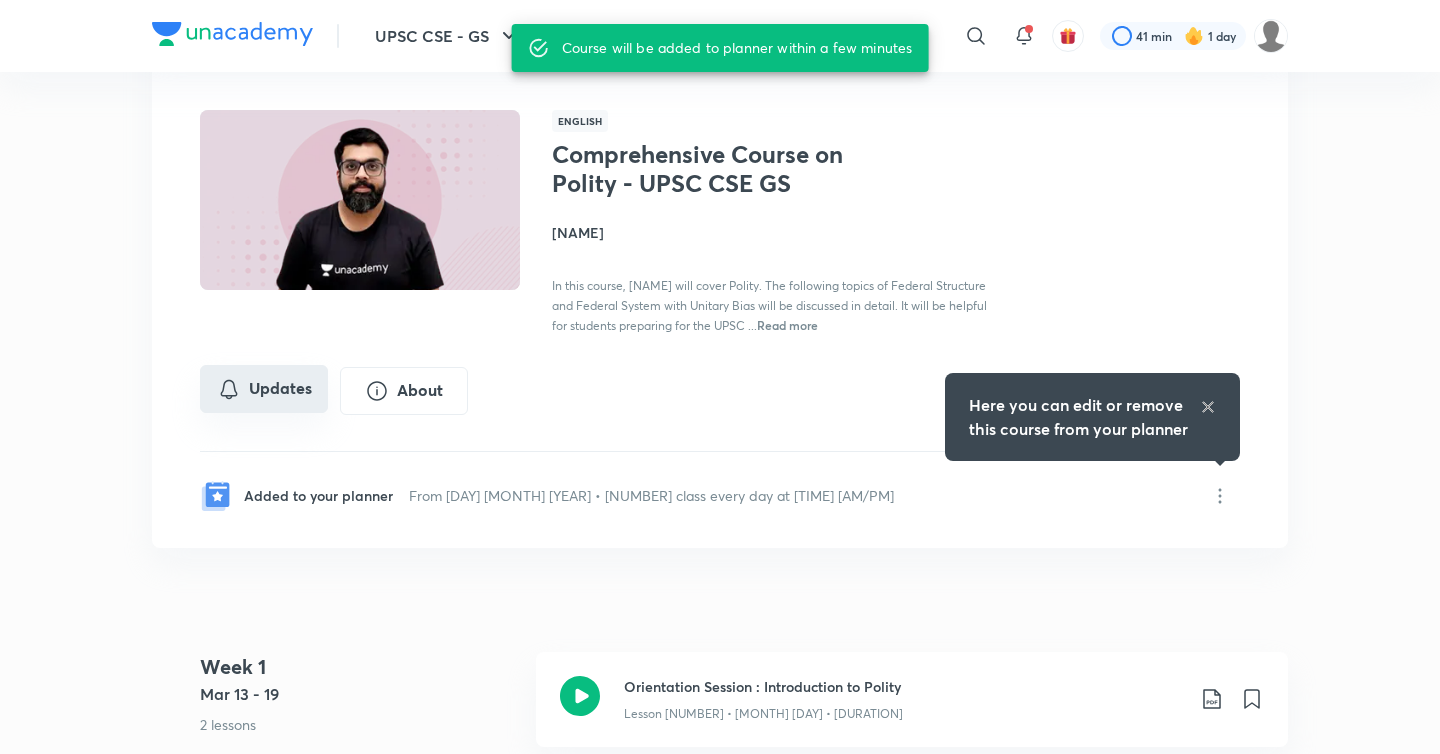 click on "Updates" at bounding box center [264, 389] 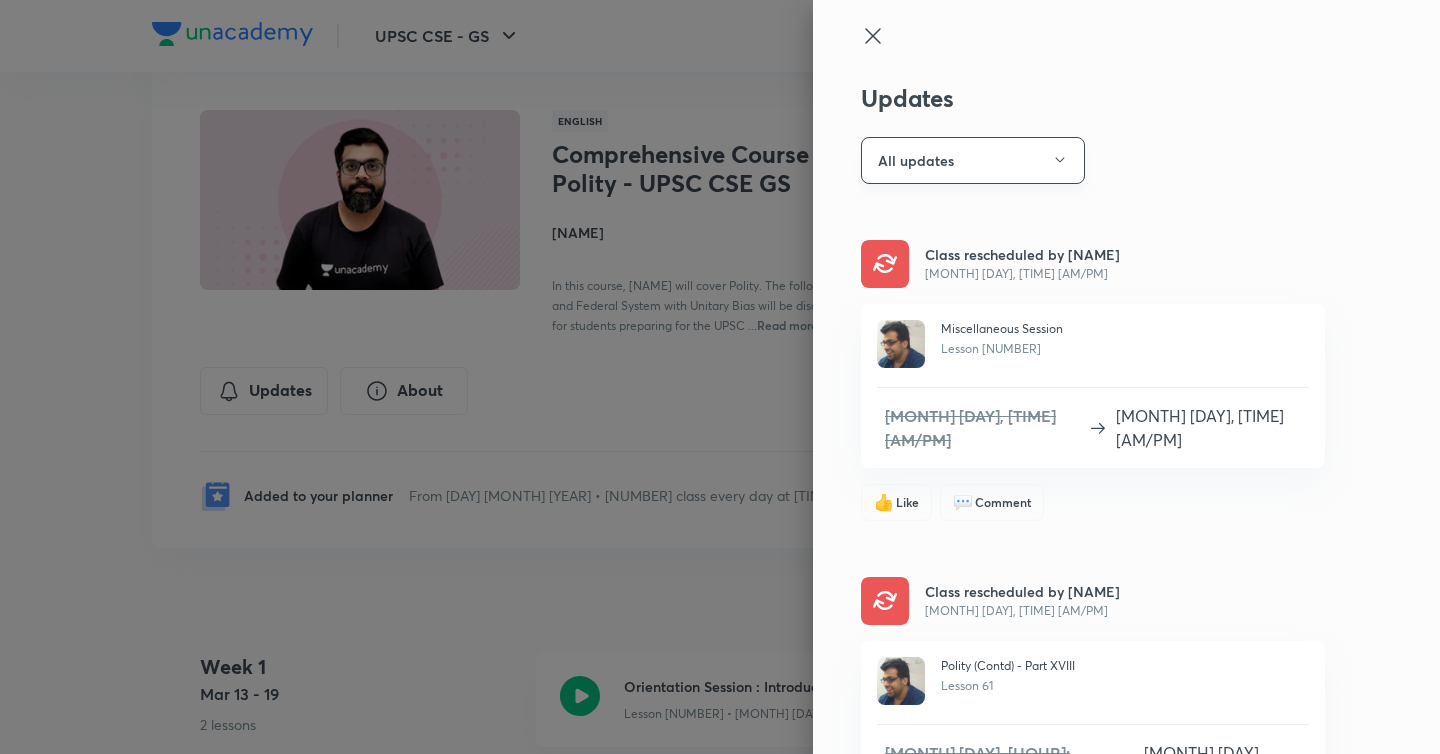 click on "All updates" at bounding box center (973, 160) 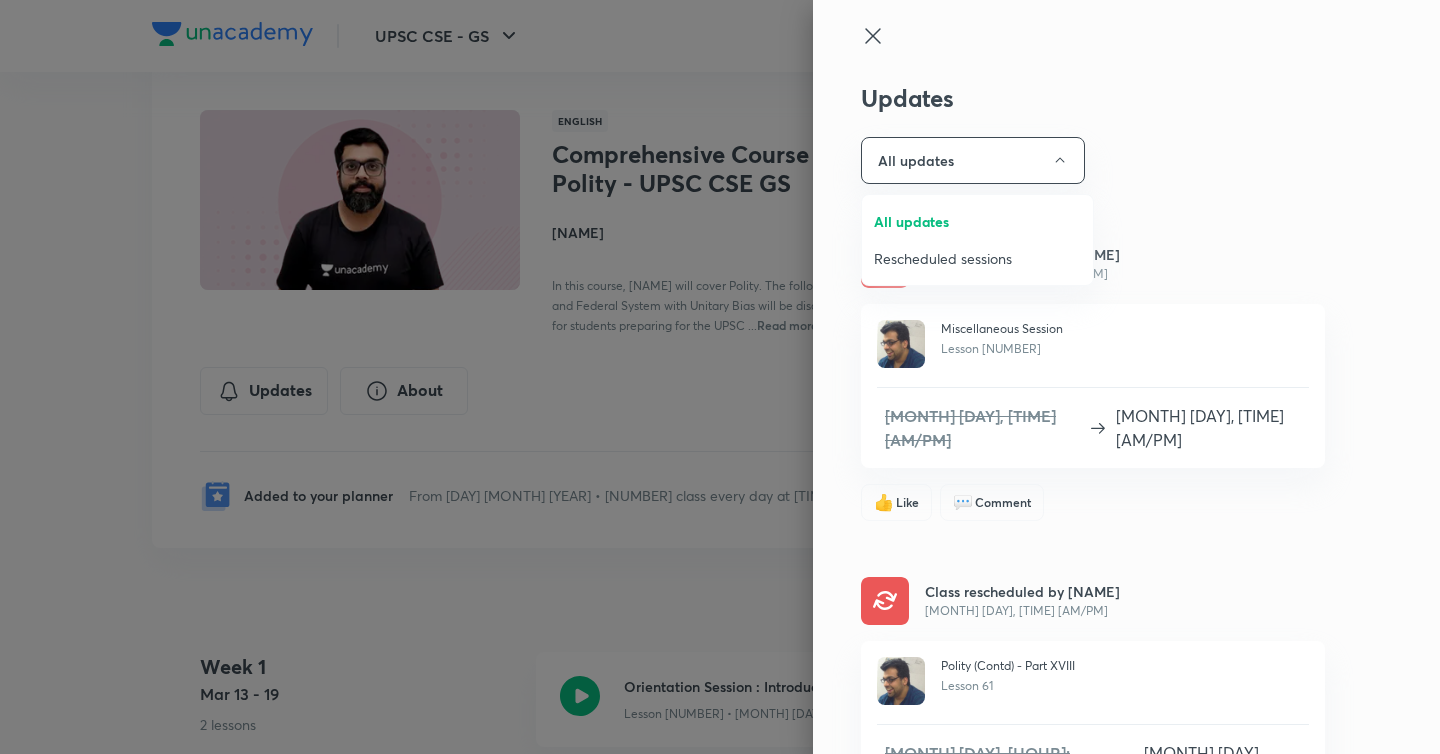 click at bounding box center (720, 377) 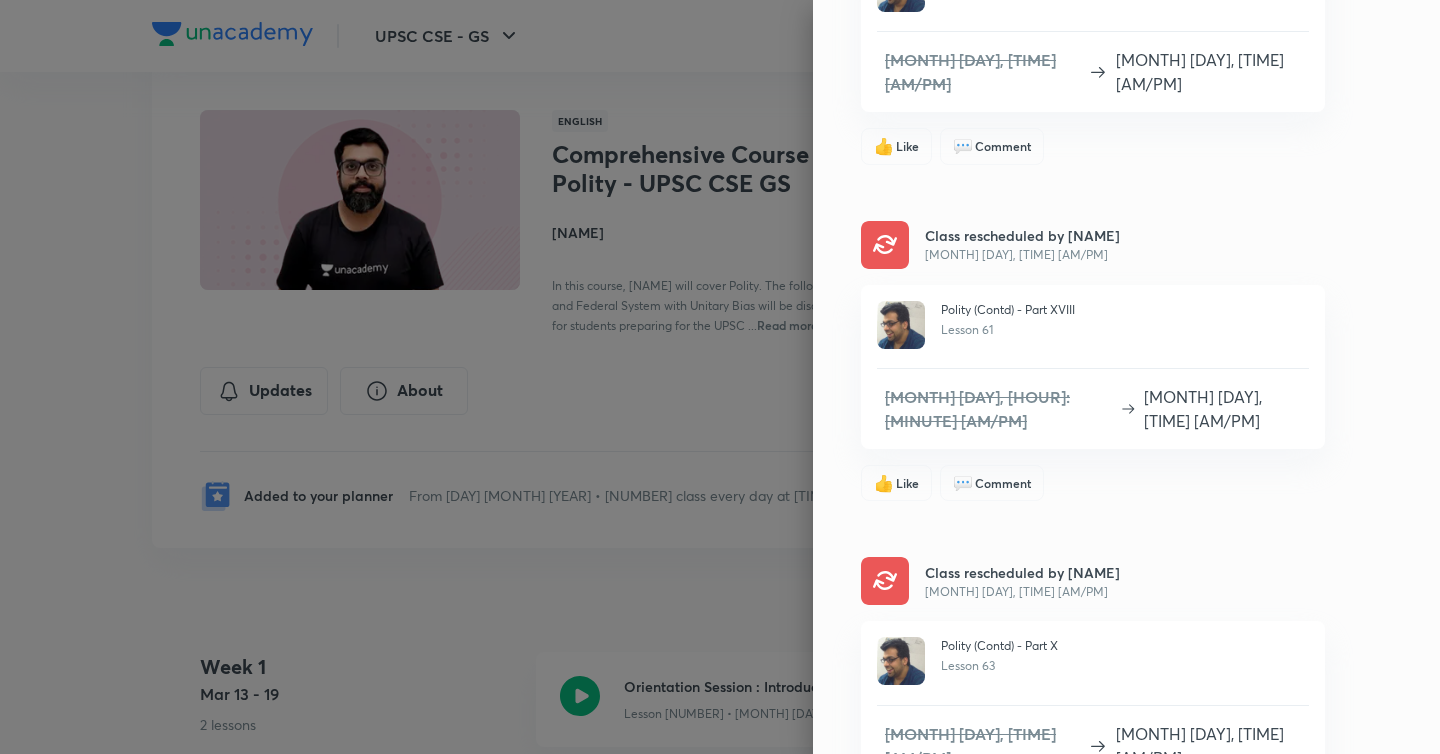 scroll, scrollTop: 0, scrollLeft: 0, axis: both 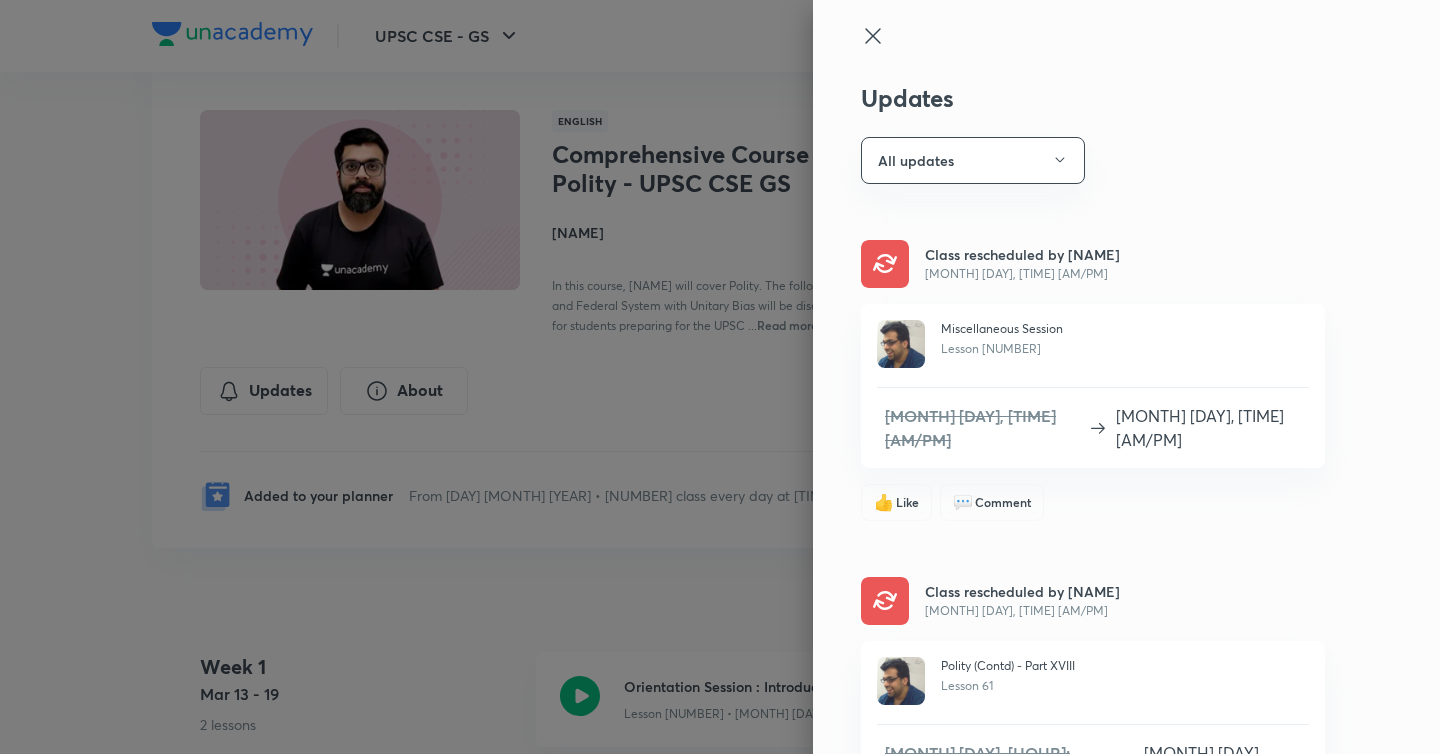 click on "Updates All updates Class rescheduled by [NAME] [MONTH] [DAY], [TIME] [AM/PM] Miscellaneous Session Lesson [NUMBER] [MONTH] [DAY], [TIME] [AM/PM] [MONTH] [DAY], [TIME] [AM/PM] 👍 Like 💬 Comment Class rescheduled by [NAME] [MONTH] [DAY], [TIME] [AM/PM] Polity (Contd) - Part [NUMBER] Lesson [NUMBER] [MONTH] [DAY], [TIME] [AM/PM] [MONTH] [DAY], [TIME] [AM/PM] 👍 Like 💬 Comment Class rescheduled by [NAME] [MONTH] [DAY], [TIME] [AM/PM] Polity (Contd) - Part [NUMBER] Lesson [NUMBER] [MONTH] [DAY], [TIME] [AM/PM] [MONTH] [DAY], [TIME] [AM/PM] 👍 Like 💬 Comment Class rescheduled by [NAME] [MONTH] [DAY], [TIME] [AM/PM] Polity (Contd) - Part [NUMBER] Lesson [NUMBER] [MONTH] [DAY], [TIME] [AM/PM] [MONTH] [DAY], [TIME] [AM/PM] 👍 Like 💬 [NUMBER] Class rescheduled by [NAME] [MONTH] [DAY], [TIME] [AM/PM] Polity (Contd) - Part [NUMBER] Lesson [NUMBER] [MONTH] [DAY], [TIME] [AM/PM] [MONTH] [DAY], [TIME] [AM/PM] 👍 Like 💬 Comment Class rescheduled by [NAME] [MONTH] [DAY], [TIME] [AM/PM] Political Dynamics - Part [NUMBER] Lesson [NUMBER] [MONTH] [DAY], [TIME] [AM/PM] [MONTH] [DAY], [TIME] [AM/PM] 👍 Like 💬 Comment Class rescheduled by [NAME] [MONTH] [DAY], [TIME] [AM/PM] Political Dynamics - Part [NUMBER] Lesson [NUMBER] [MONTH] [DAY], [TIME] [AM/PM] [MONTH] [DAY], [TIME] [AM/PM] 👍 Like 💬 Comment Lesson [NUMBER] [NUMBER]" at bounding box center [1126, 377] 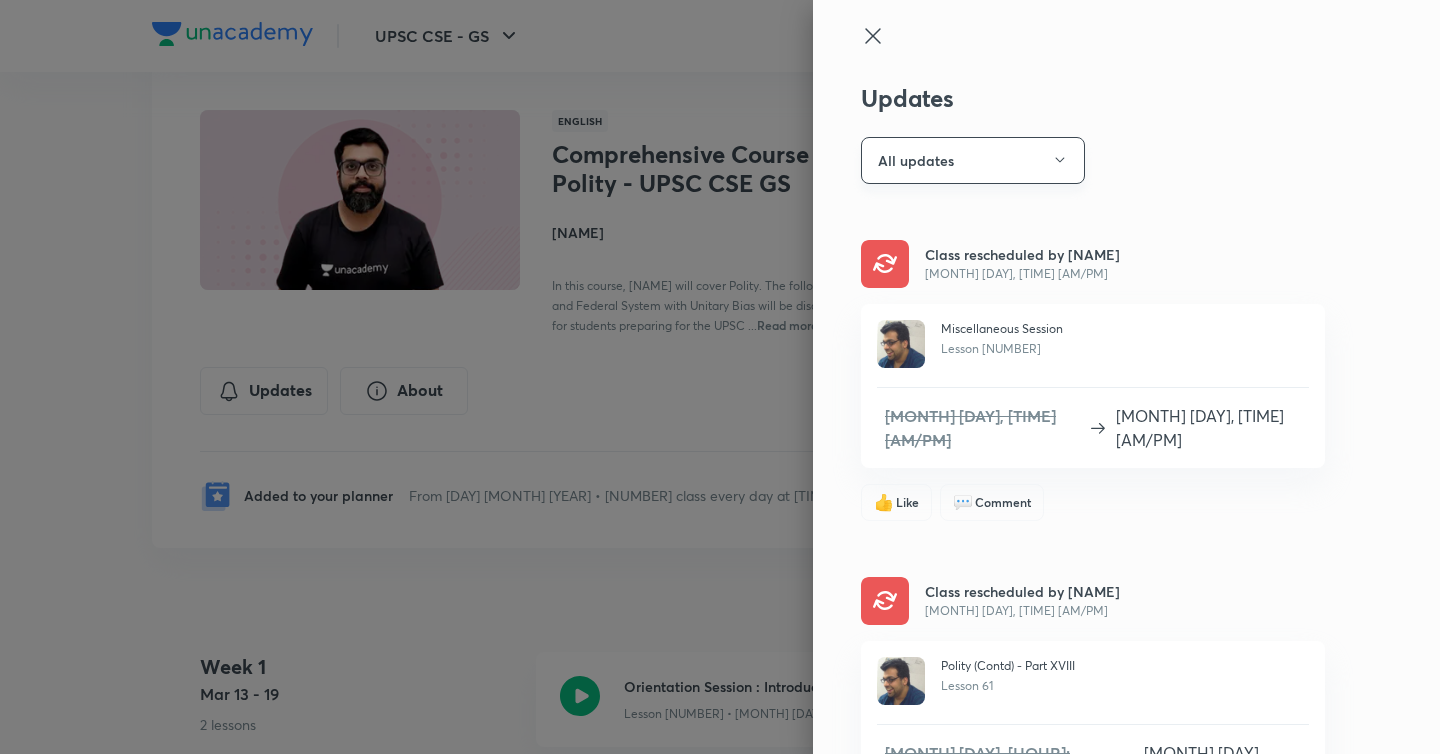 click on "All updates" at bounding box center (973, 160) 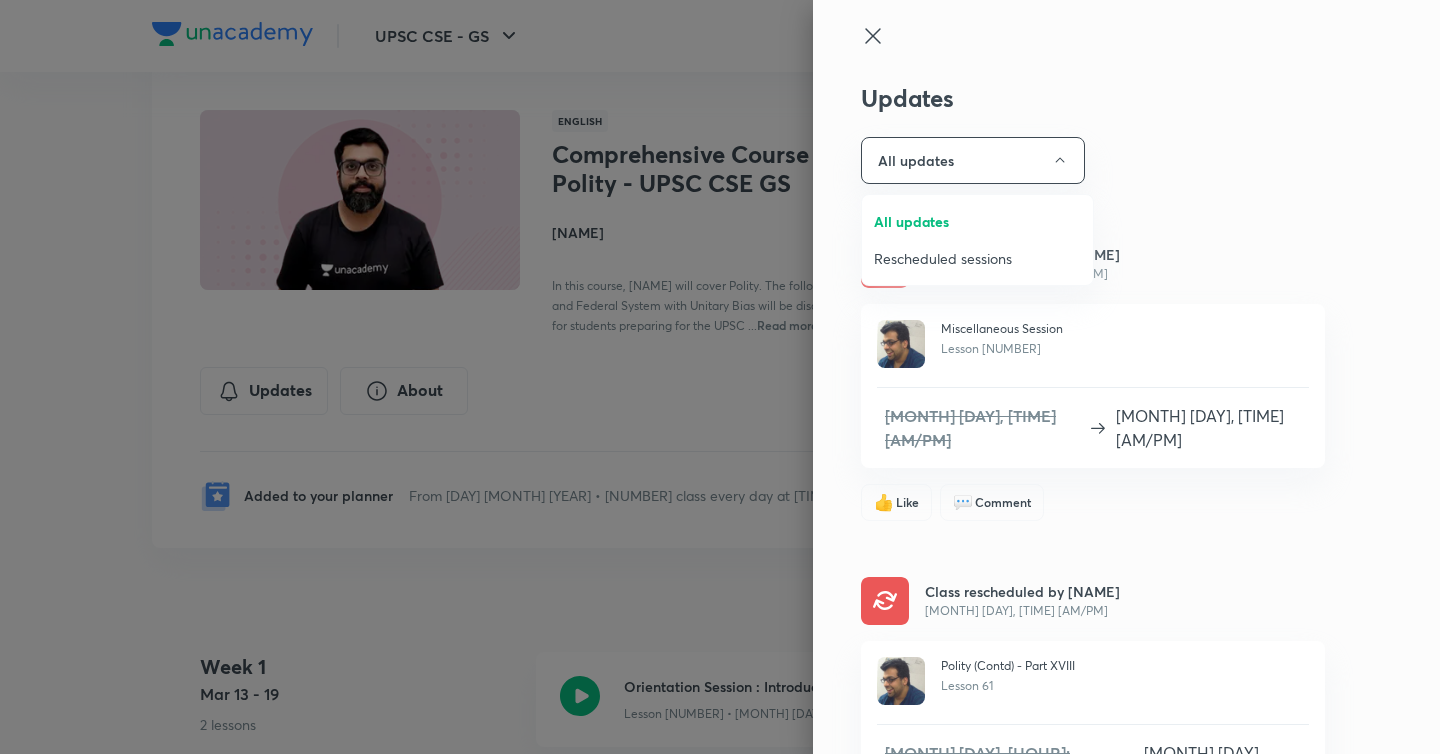 click at bounding box center (720, 377) 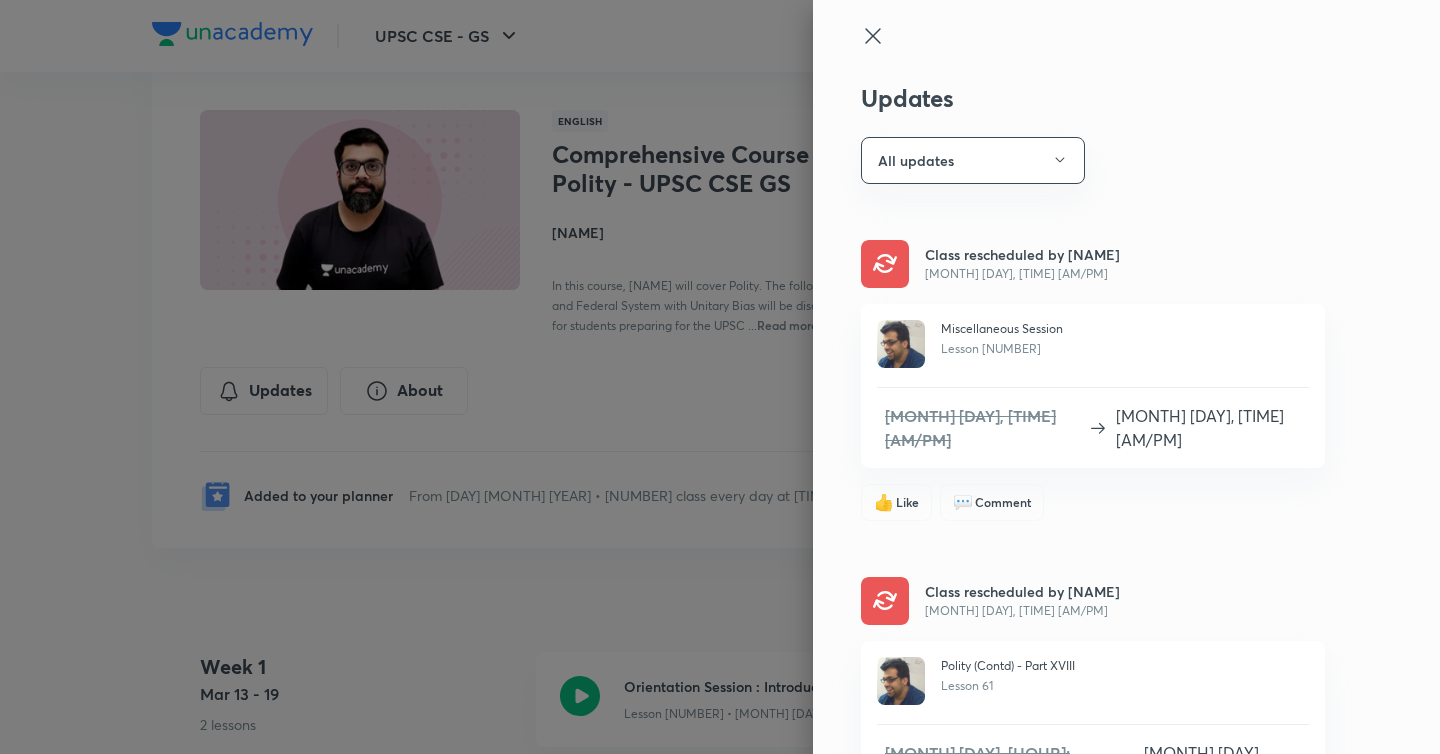 click 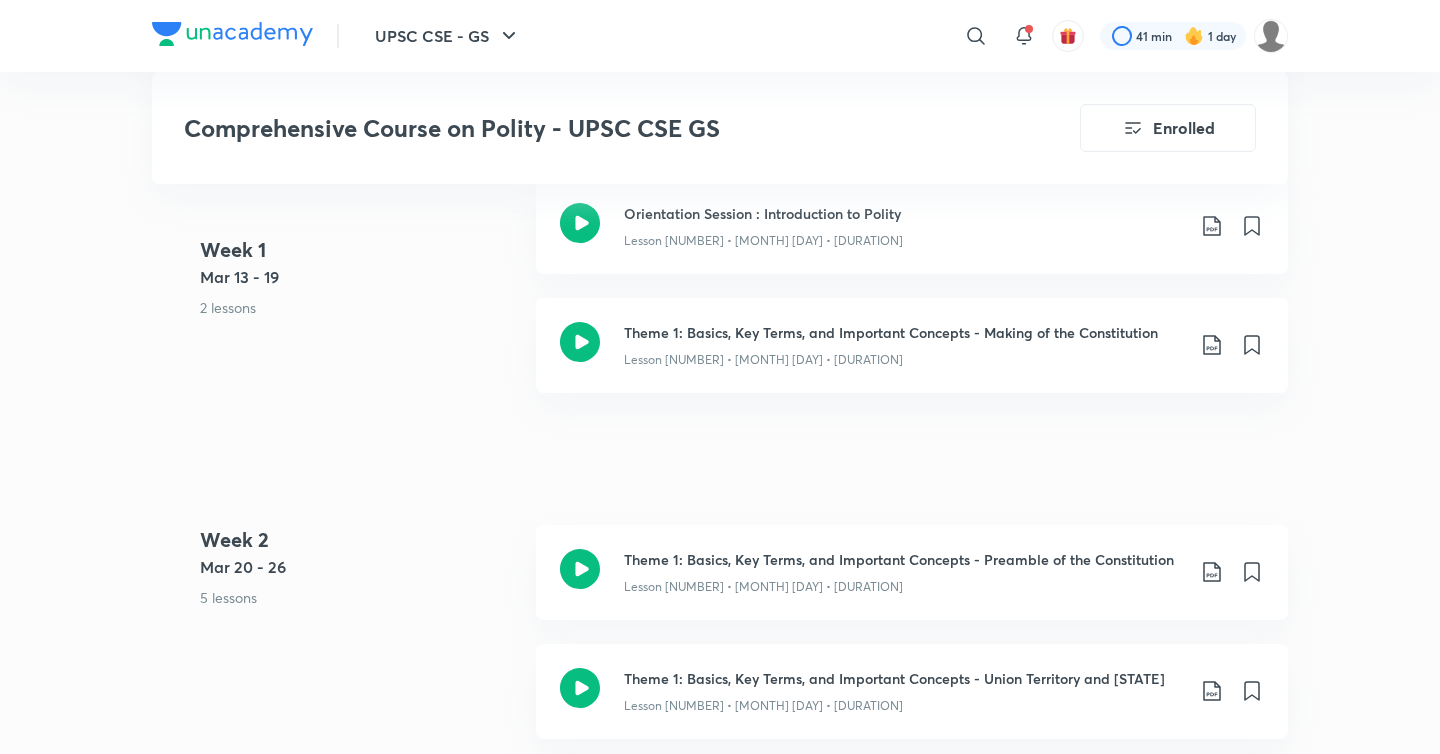 scroll, scrollTop: 580, scrollLeft: 0, axis: vertical 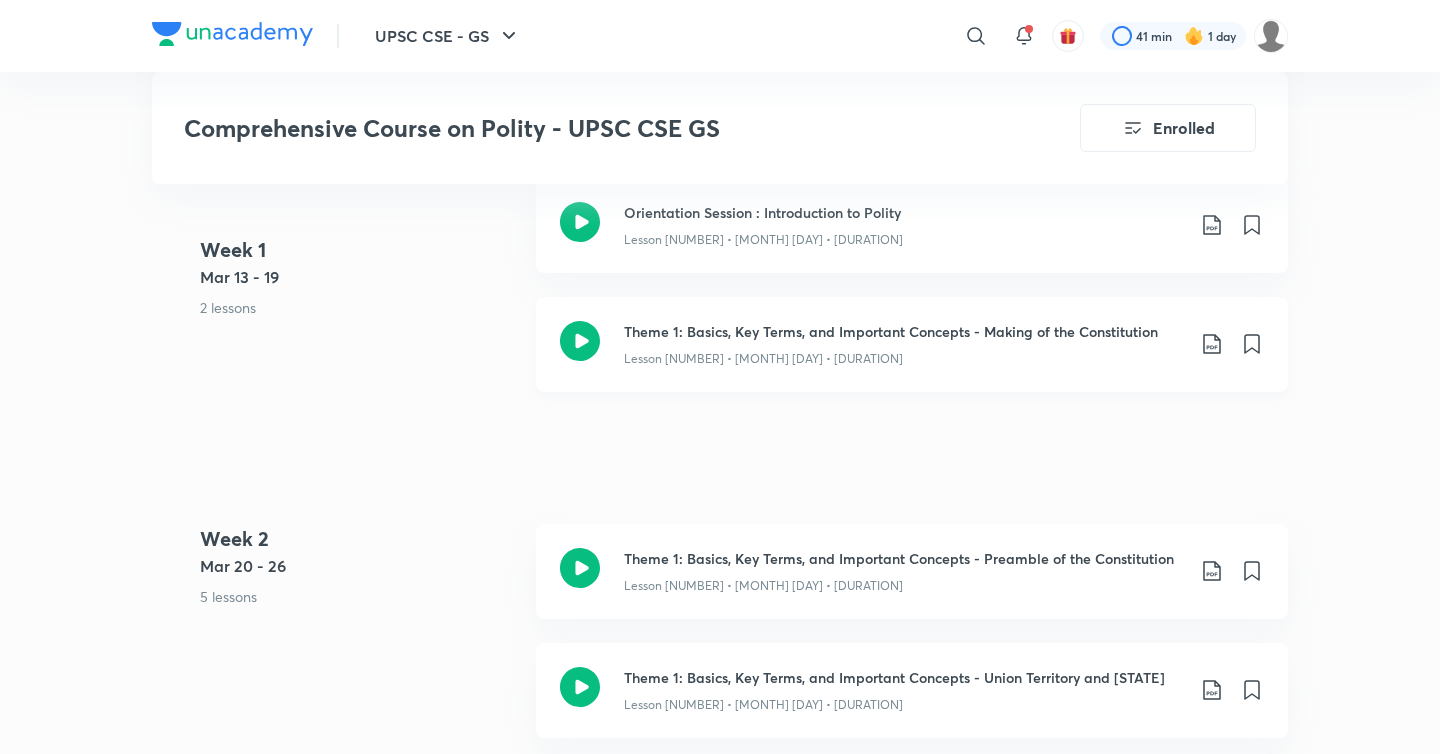 click 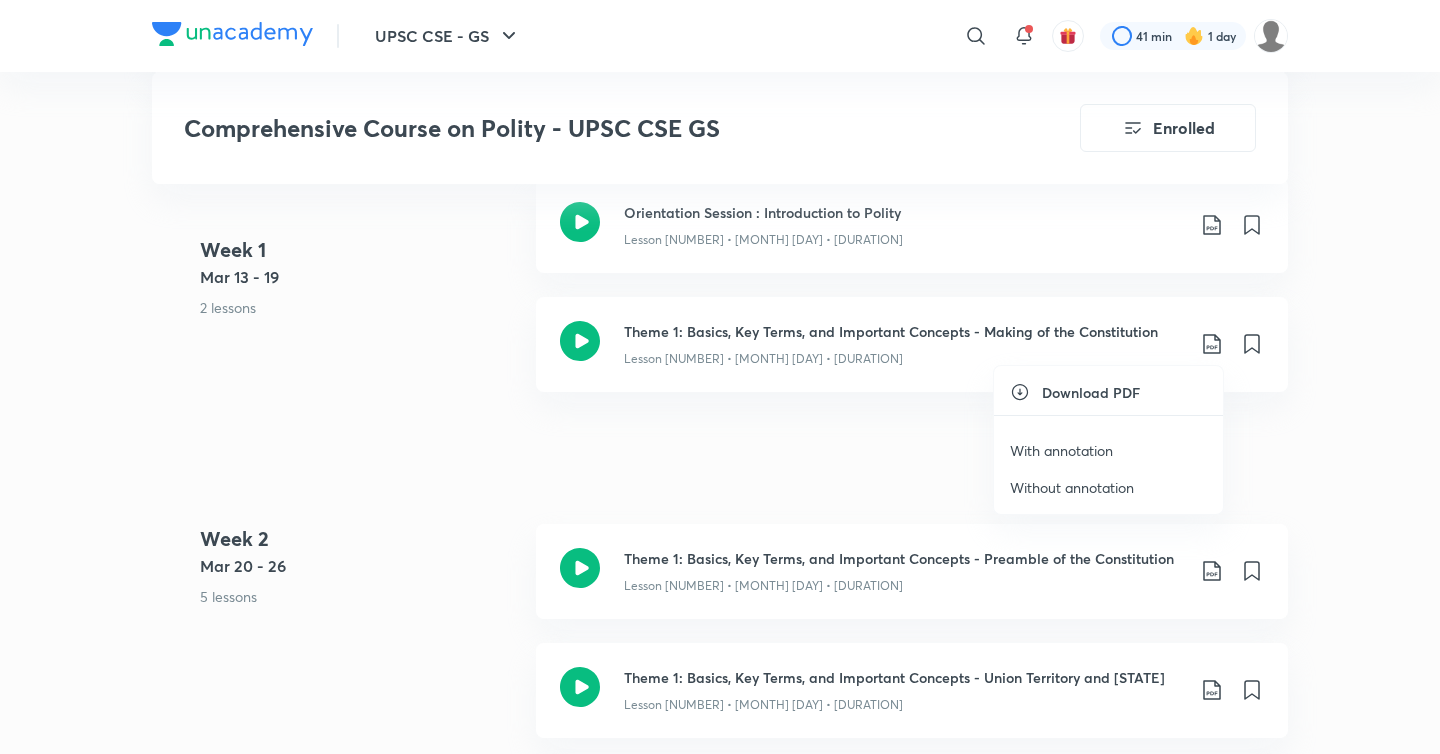 click at bounding box center (720, 377) 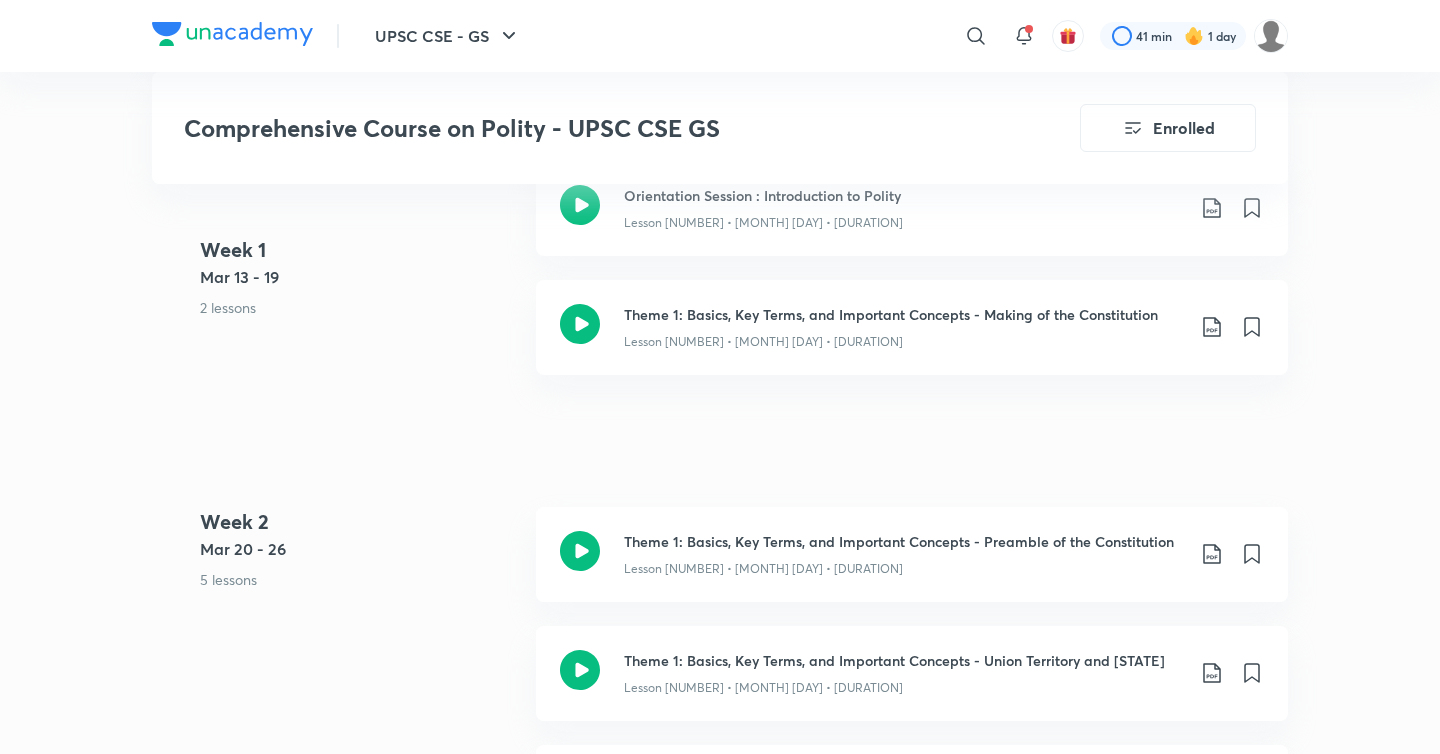 scroll, scrollTop: 600, scrollLeft: 0, axis: vertical 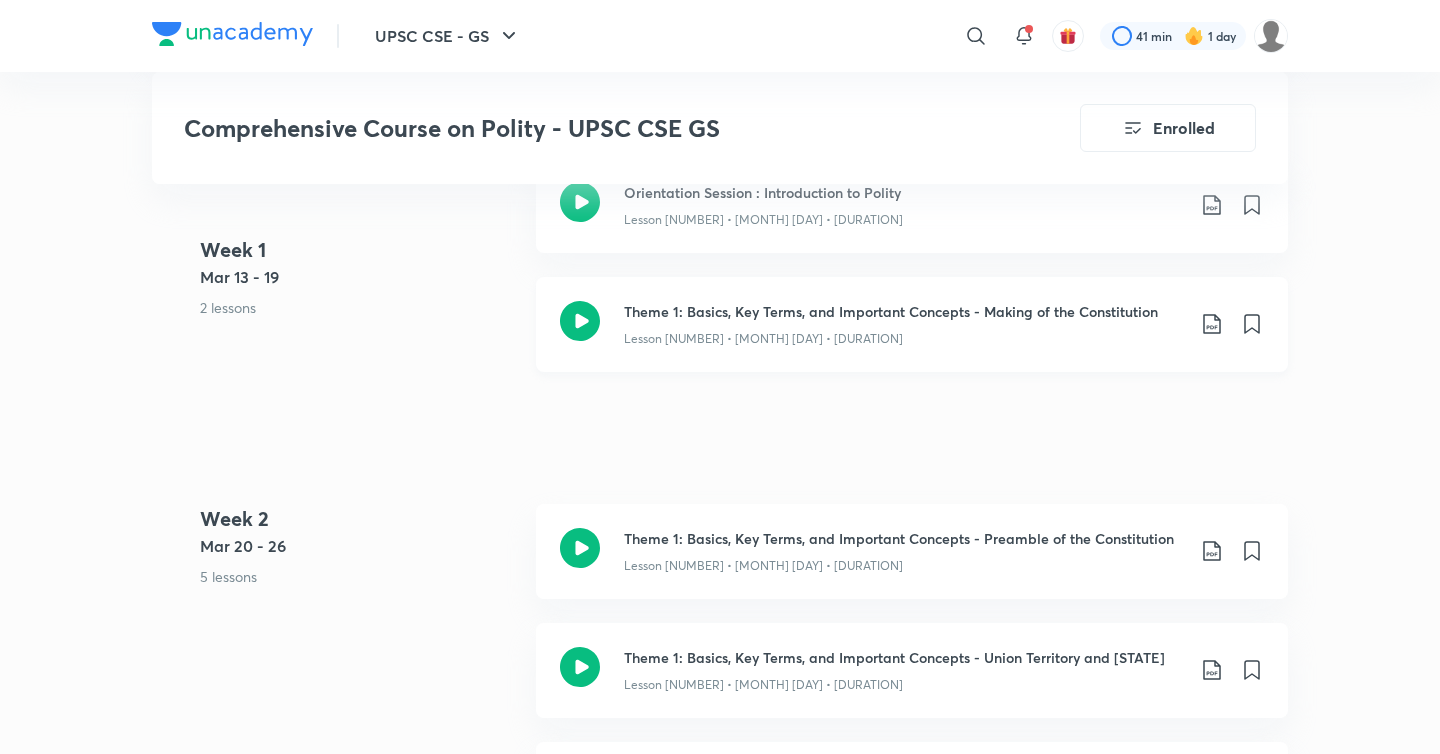 click 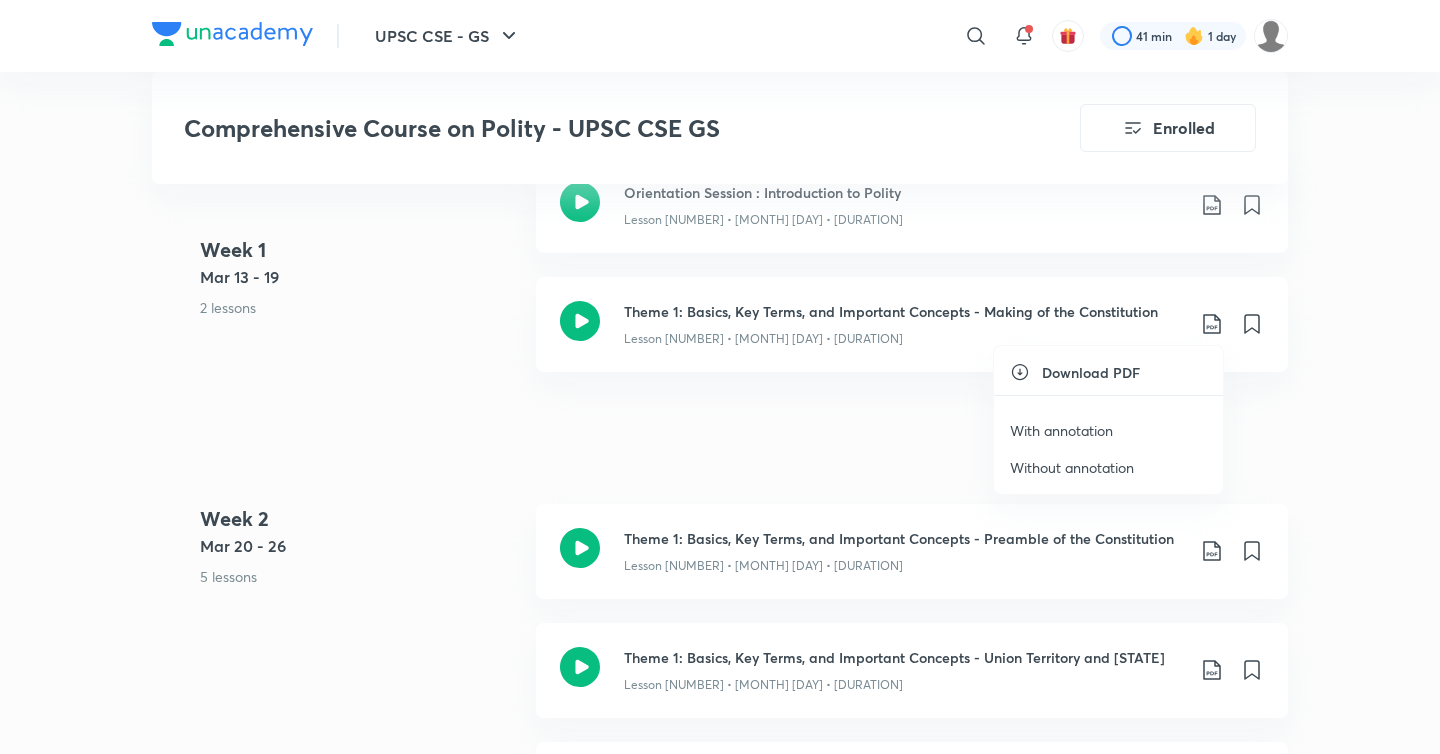 click on "With annotation" at bounding box center [1061, 430] 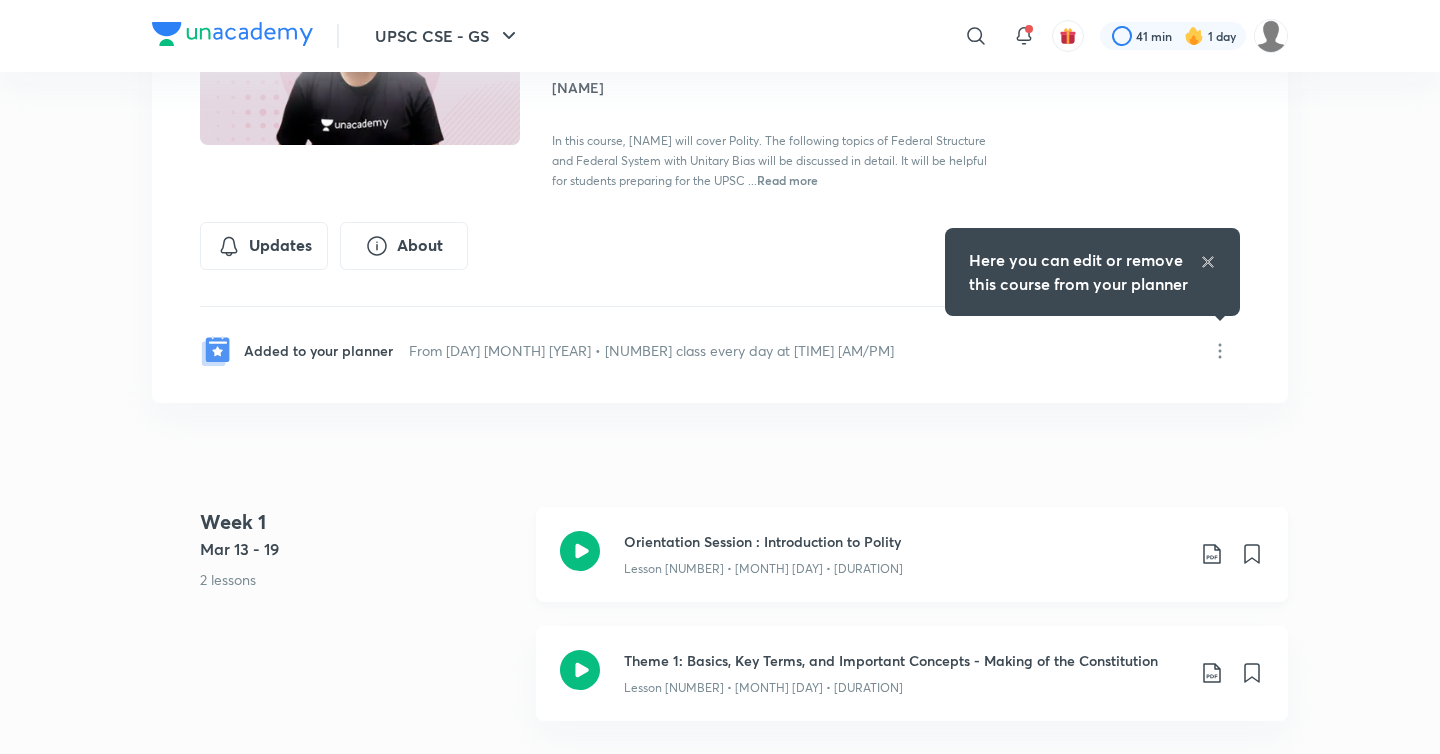 scroll, scrollTop: 0, scrollLeft: 0, axis: both 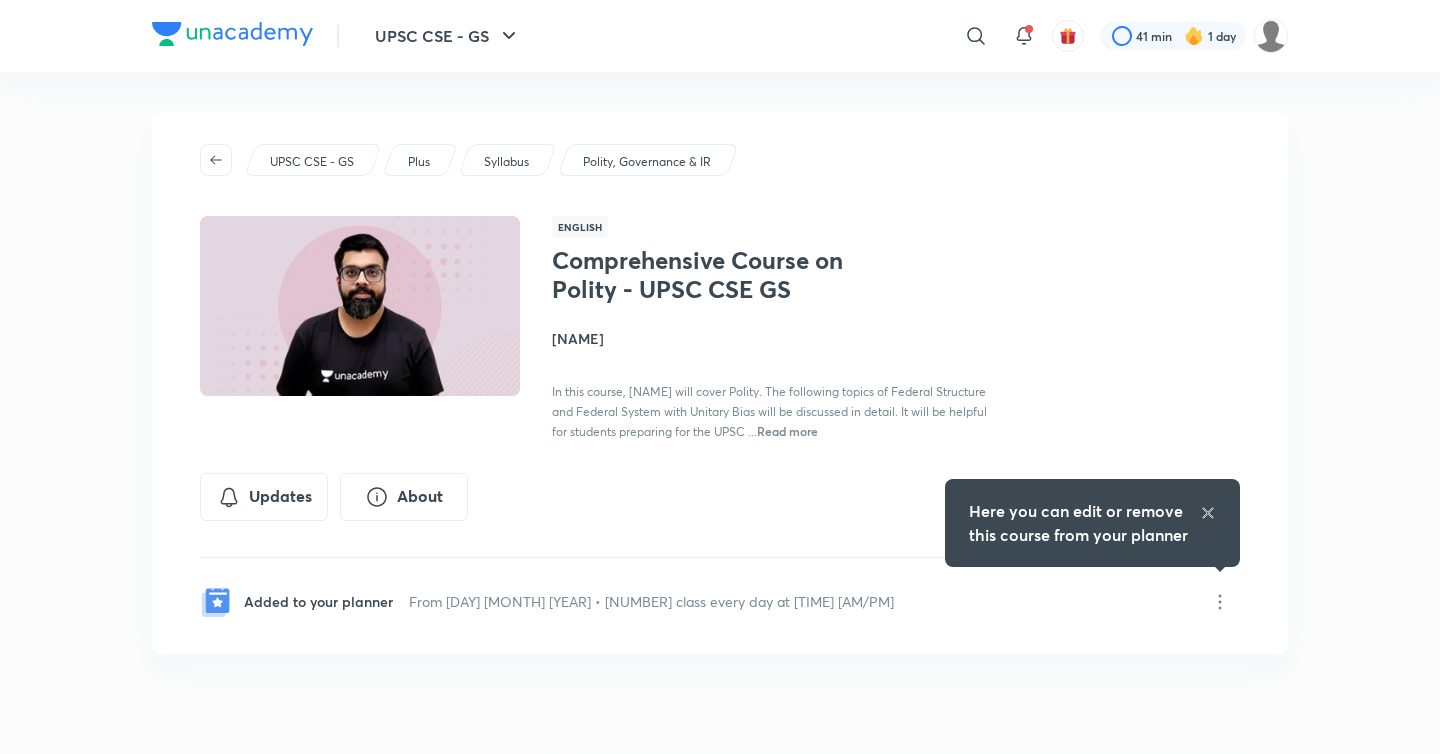click 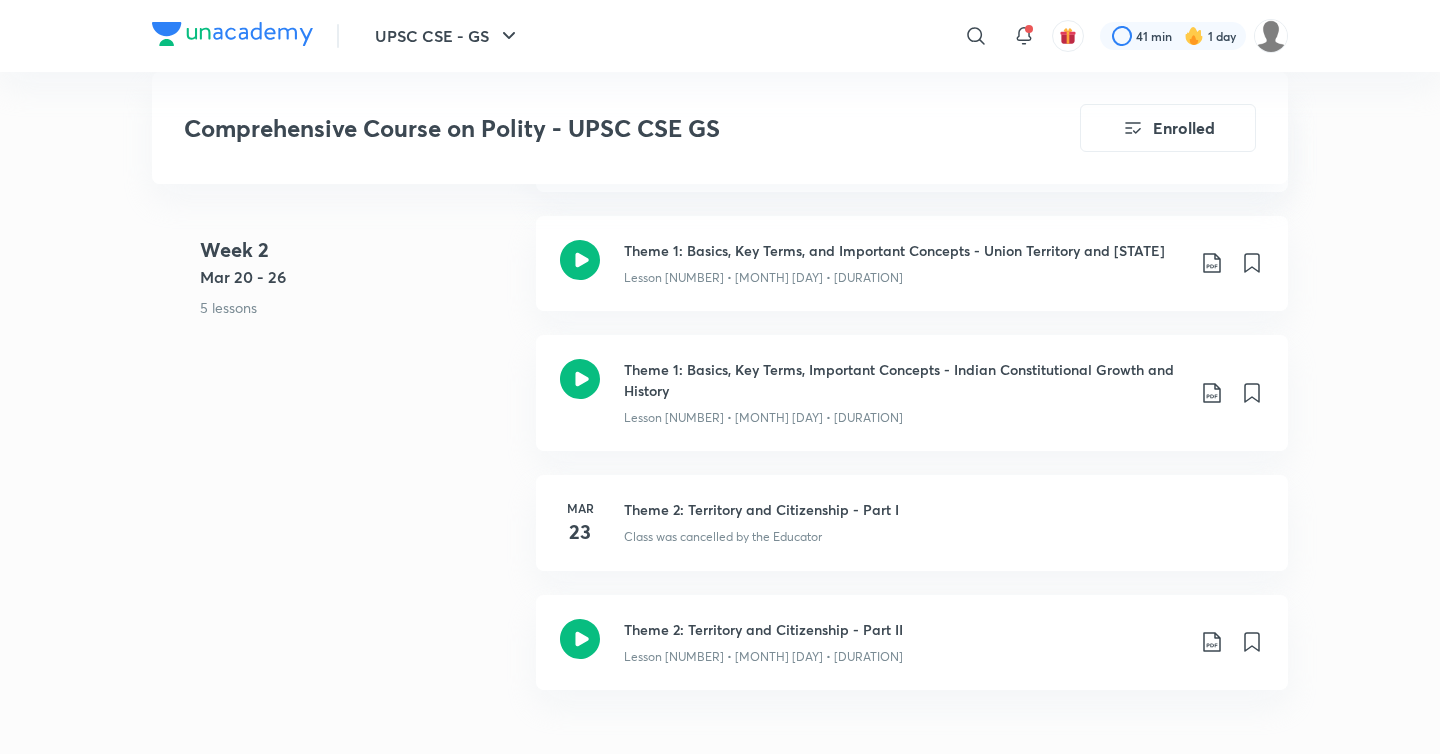 scroll, scrollTop: 0, scrollLeft: 0, axis: both 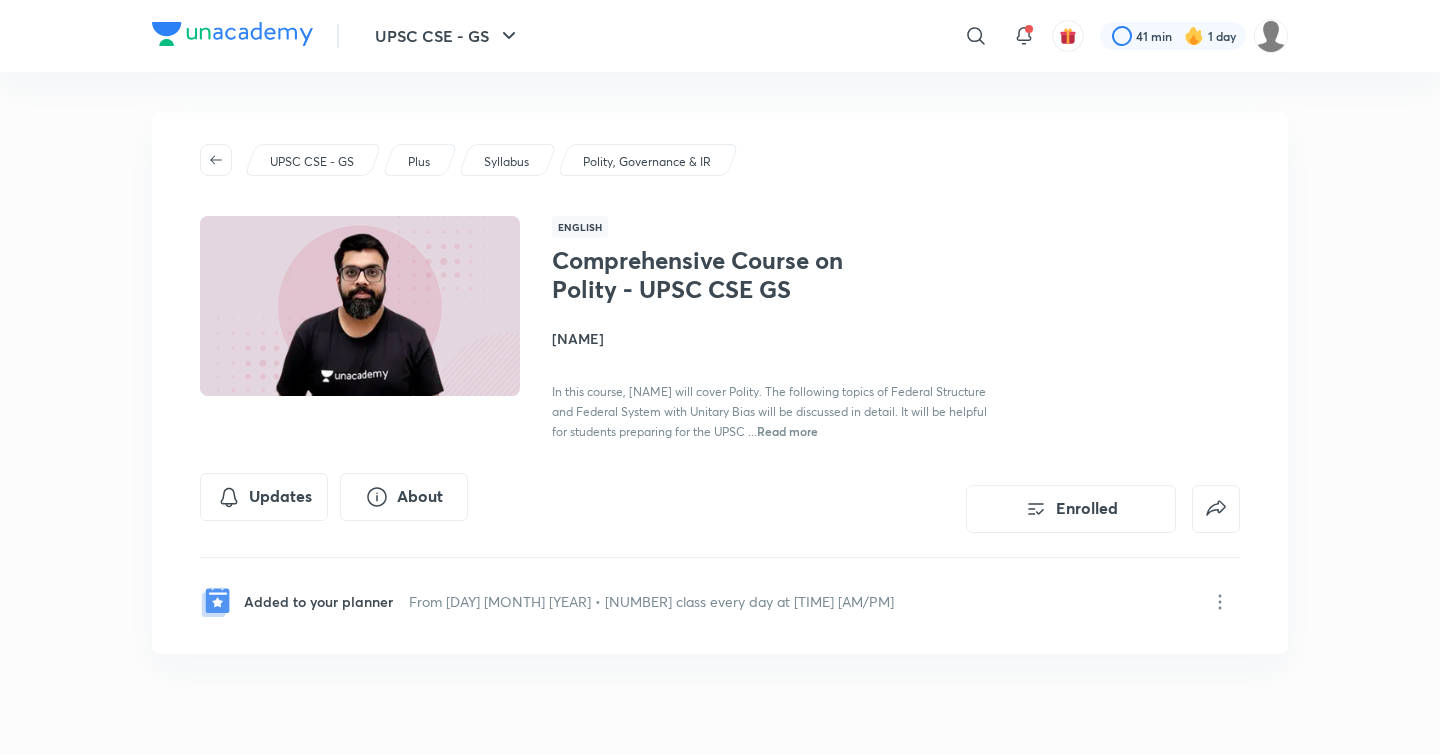 click on "Read more" at bounding box center [787, 431] 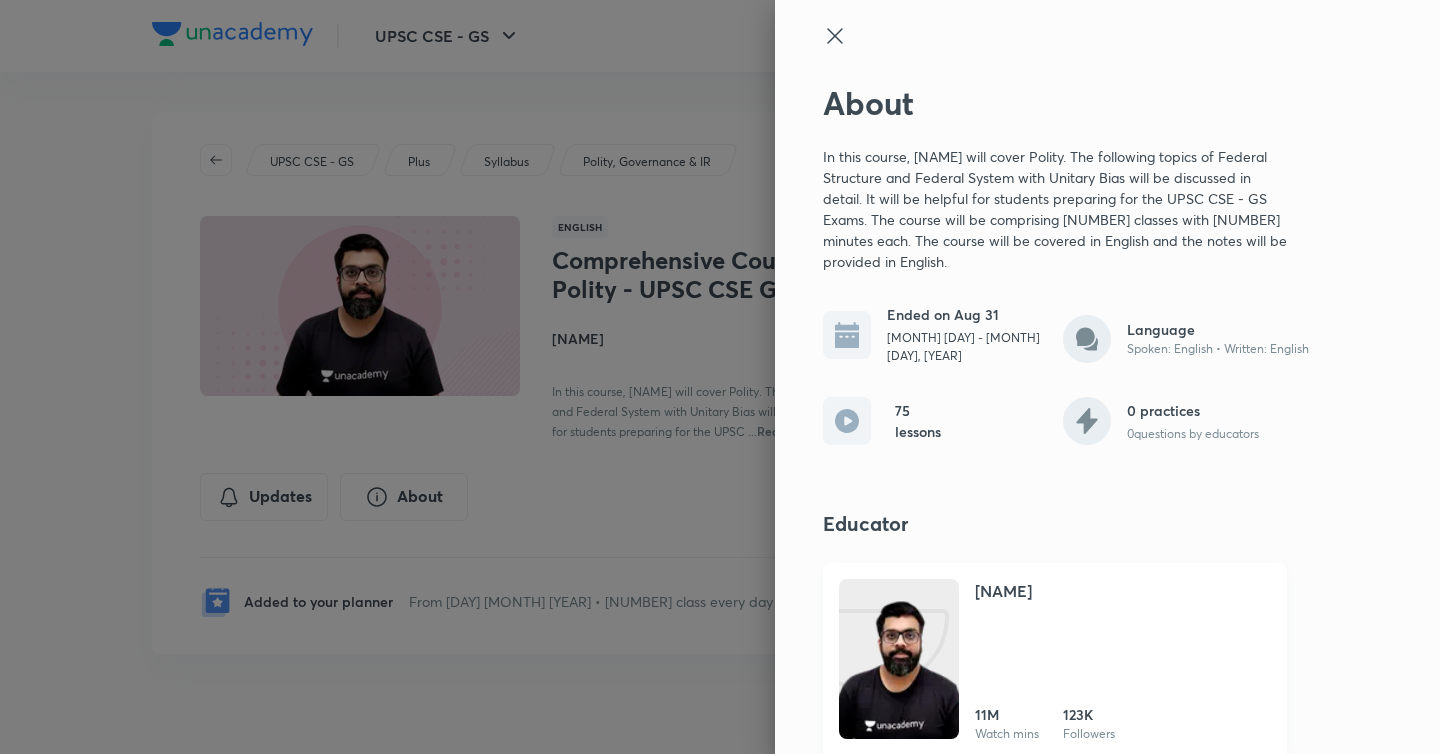 scroll, scrollTop: 12, scrollLeft: 0, axis: vertical 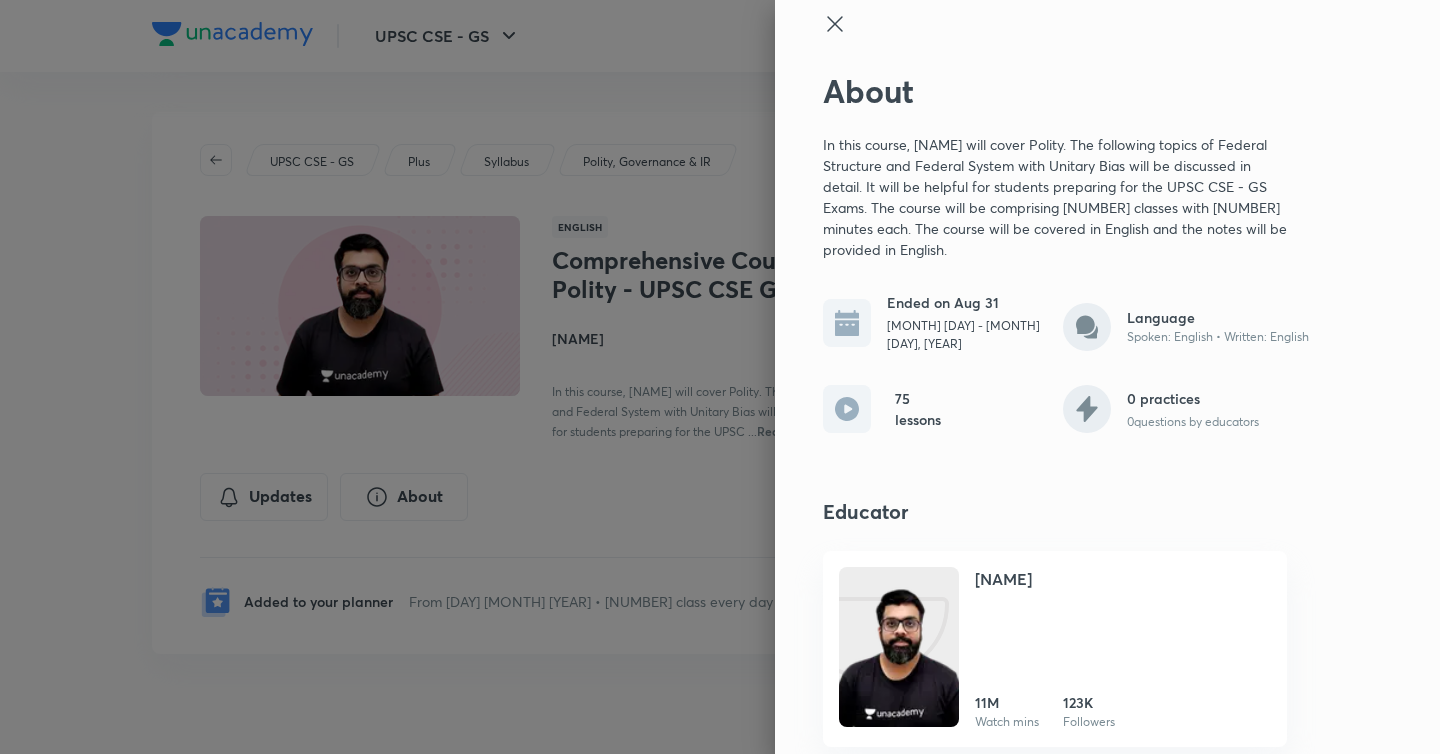 click 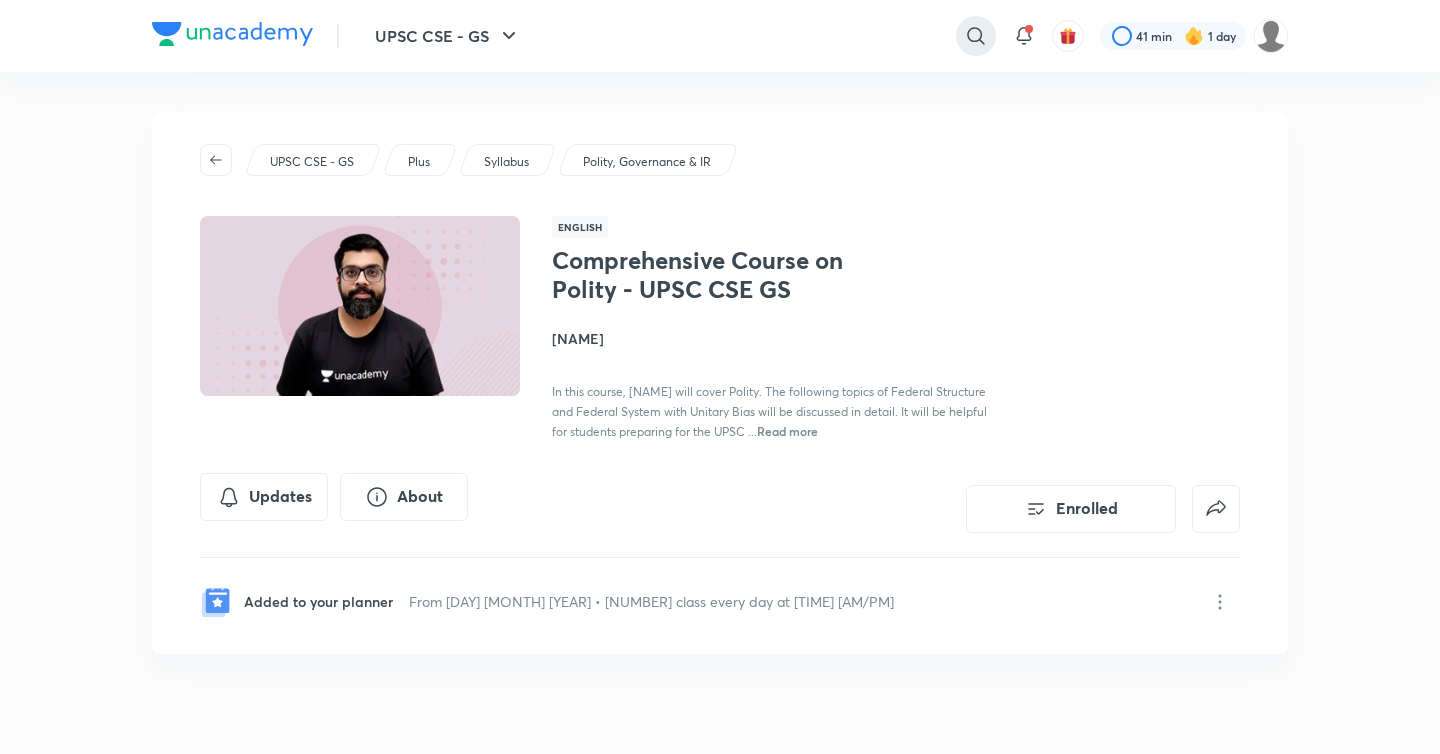 click 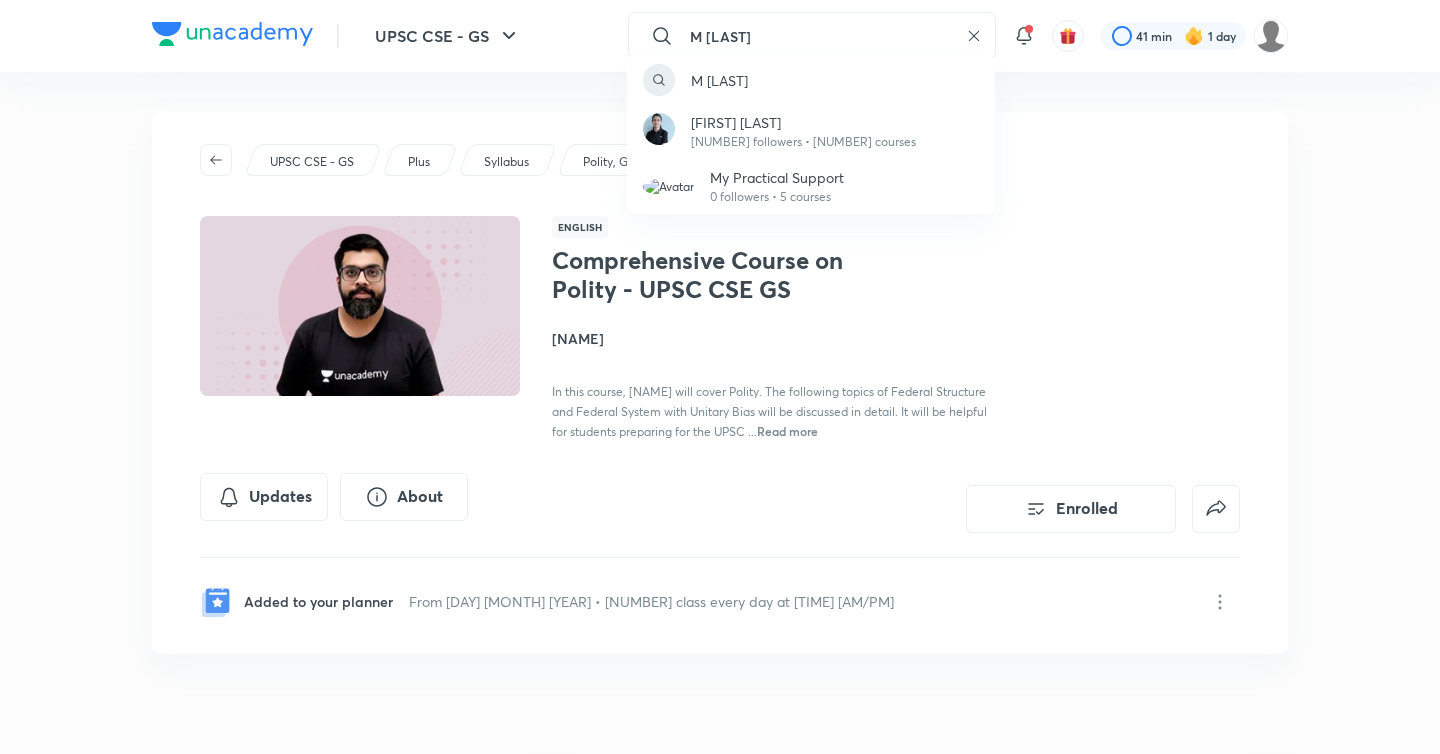 type on "M [LAST]" 